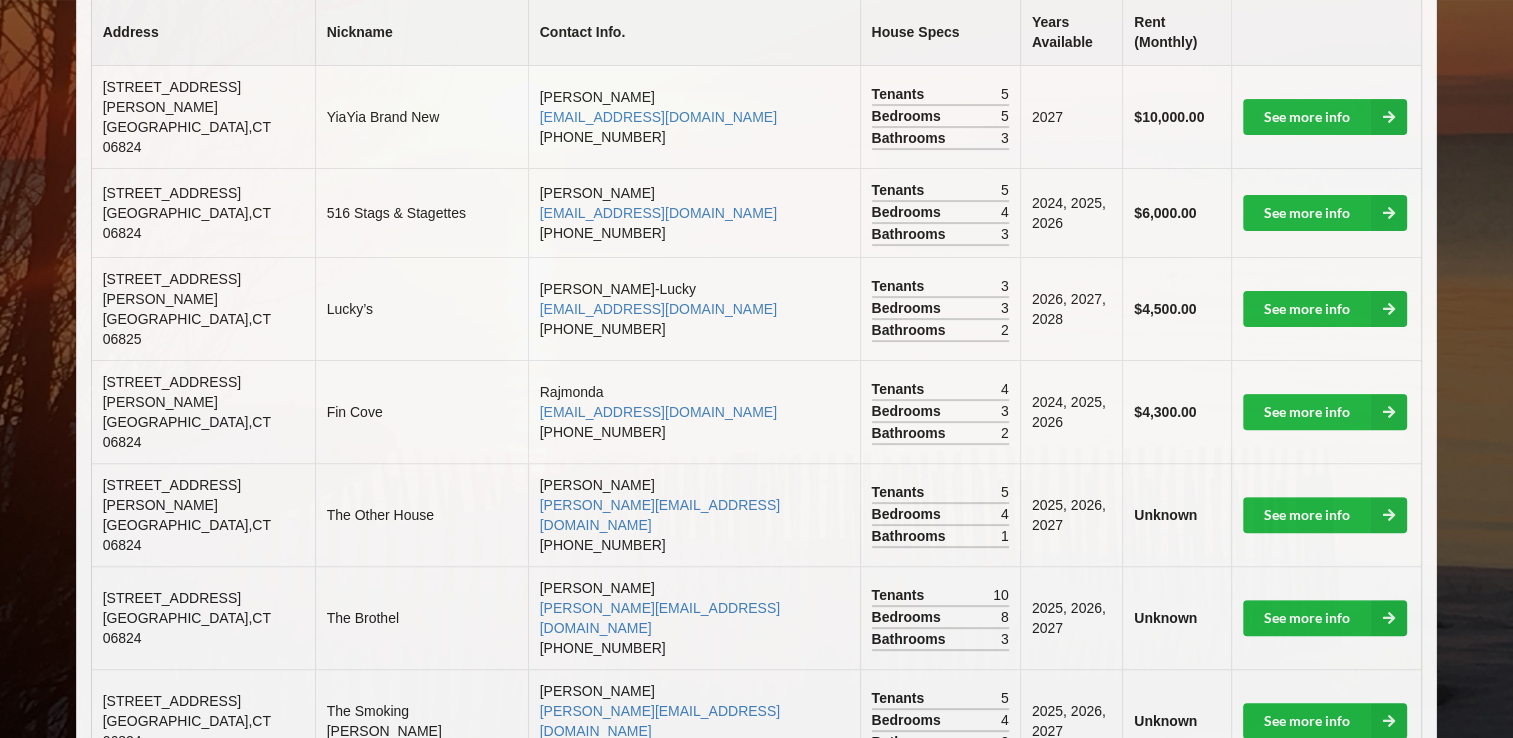 scroll, scrollTop: 550, scrollLeft: 0, axis: vertical 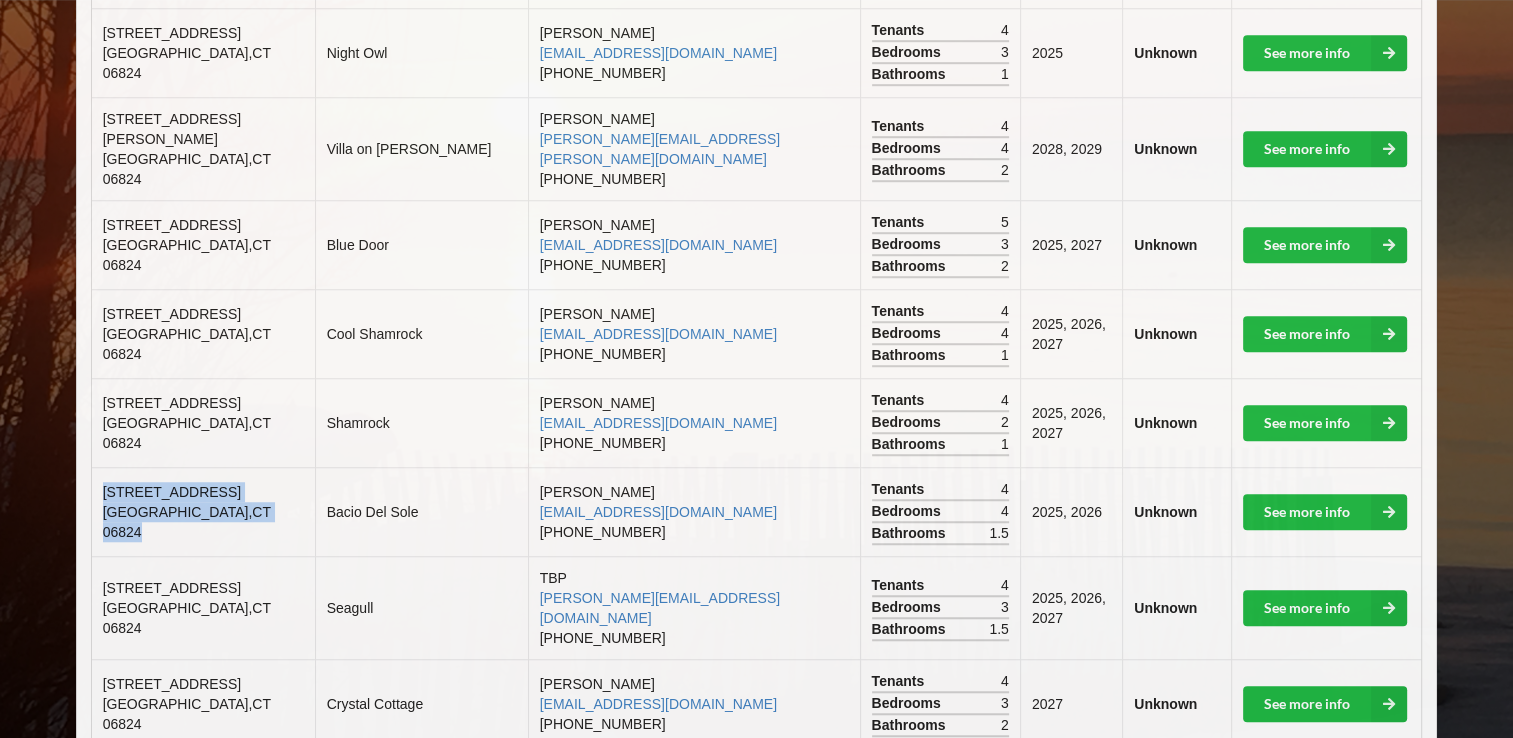 drag, startPoint x: 213, startPoint y: 388, endPoint x: 101, endPoint y: 368, distance: 113.7717 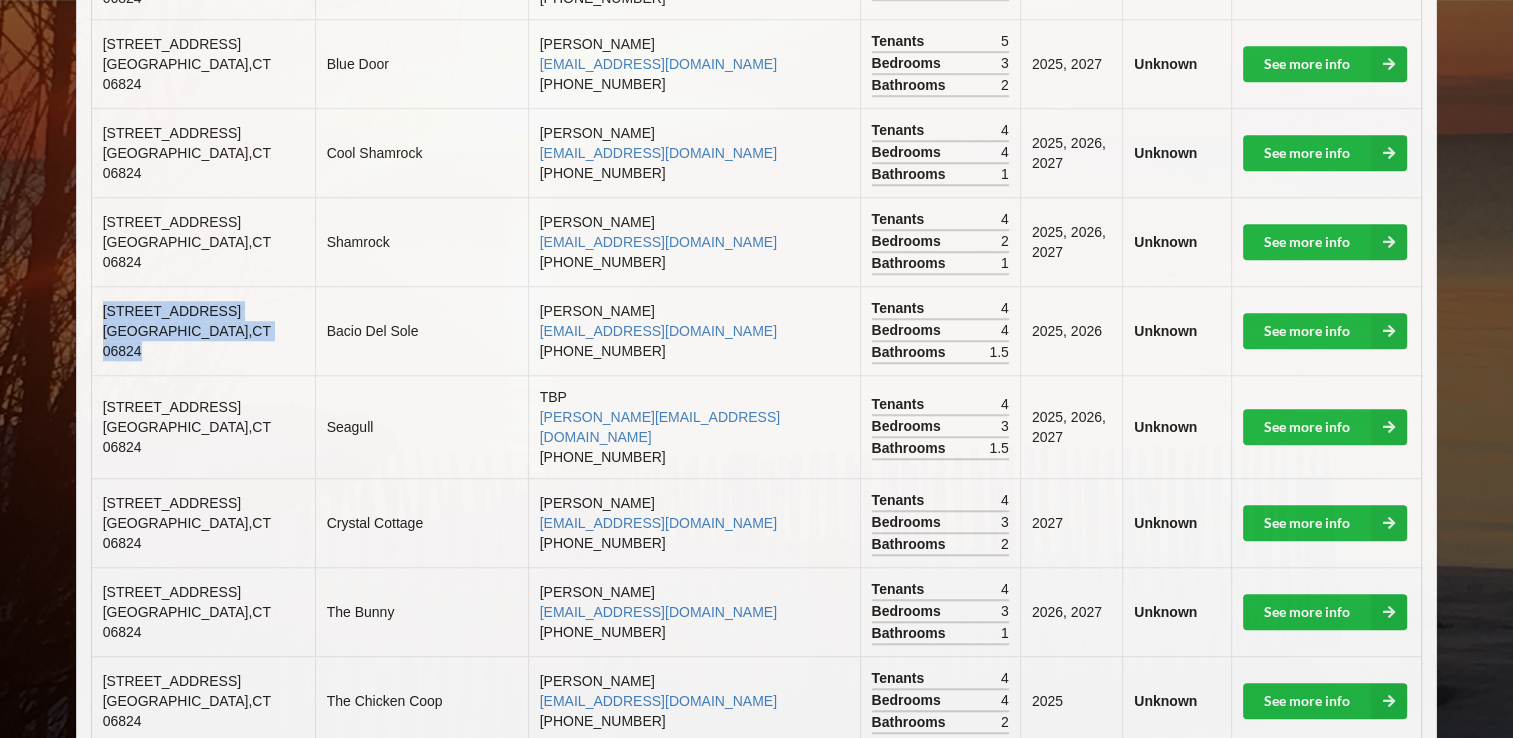 scroll, scrollTop: 1588, scrollLeft: 0, axis: vertical 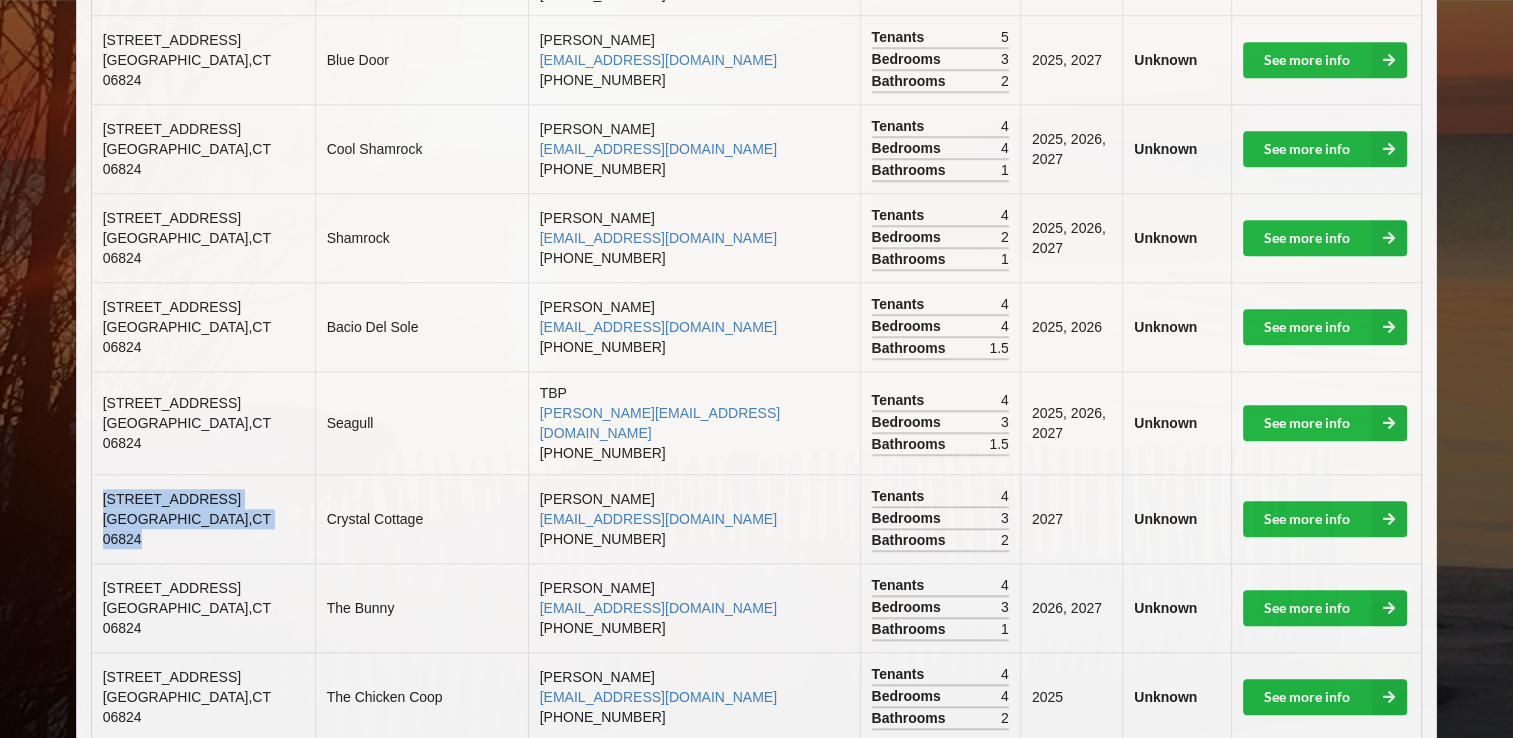 drag, startPoint x: 218, startPoint y: 382, endPoint x: 102, endPoint y: 358, distance: 118.45674 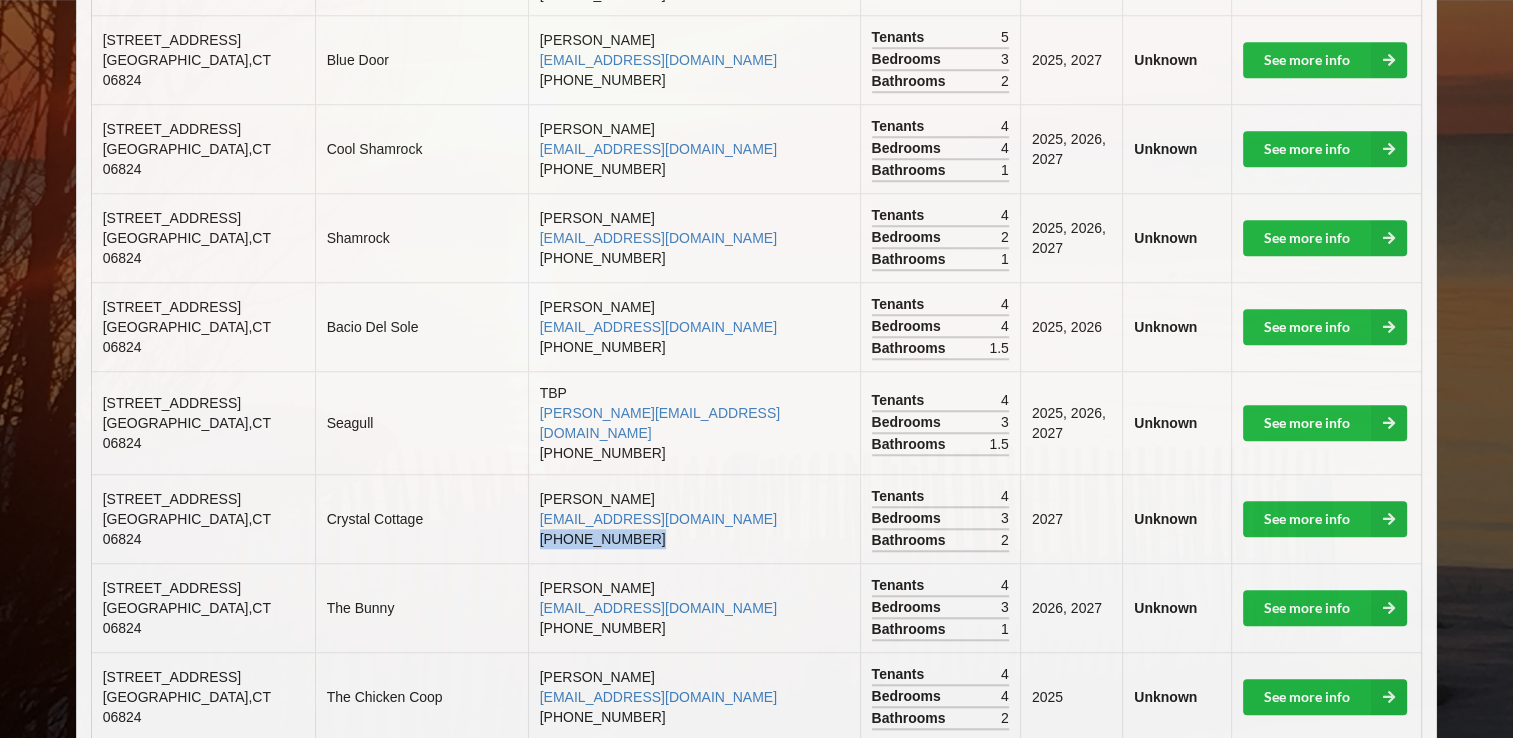 drag, startPoint x: 629, startPoint y: 390, endPoint x: 528, endPoint y: 394, distance: 101.07918 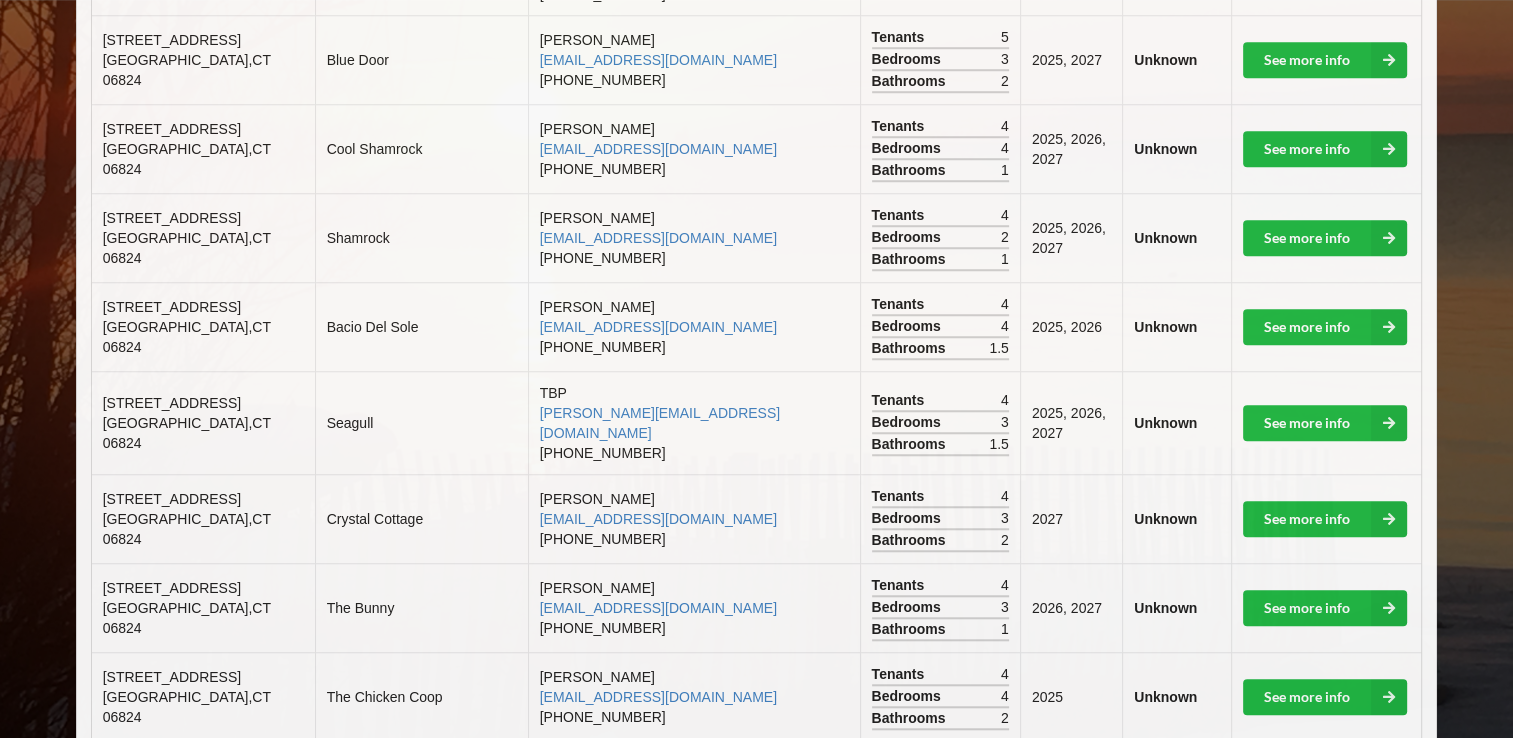 click on "[PERSON_NAME] [EMAIL_ADDRESS][DOMAIN_NAME] [PHONE_NUMBER]" at bounding box center (694, 518) 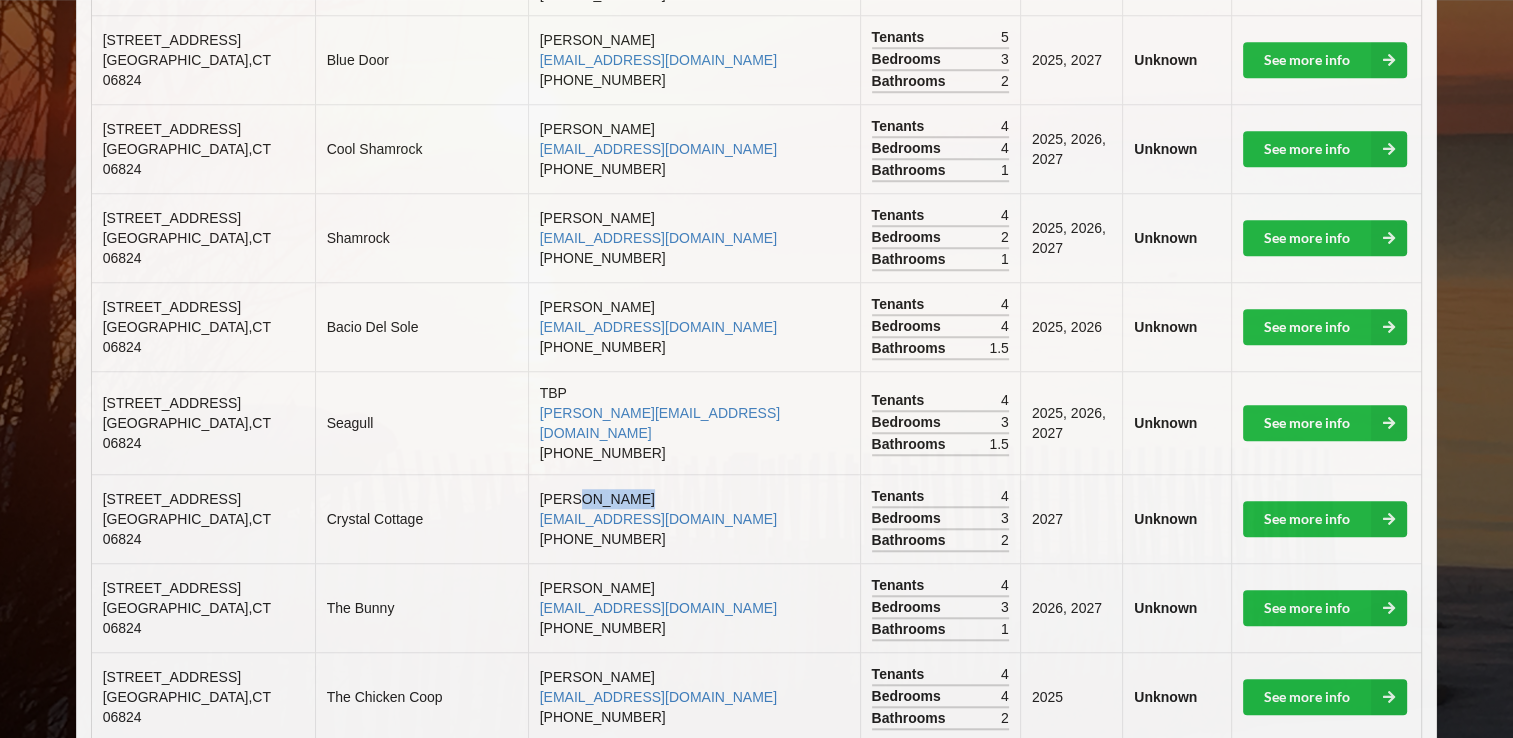 click on "[PERSON_NAME] [EMAIL_ADDRESS][DOMAIN_NAME] [PHONE_NUMBER]" at bounding box center [694, 518] 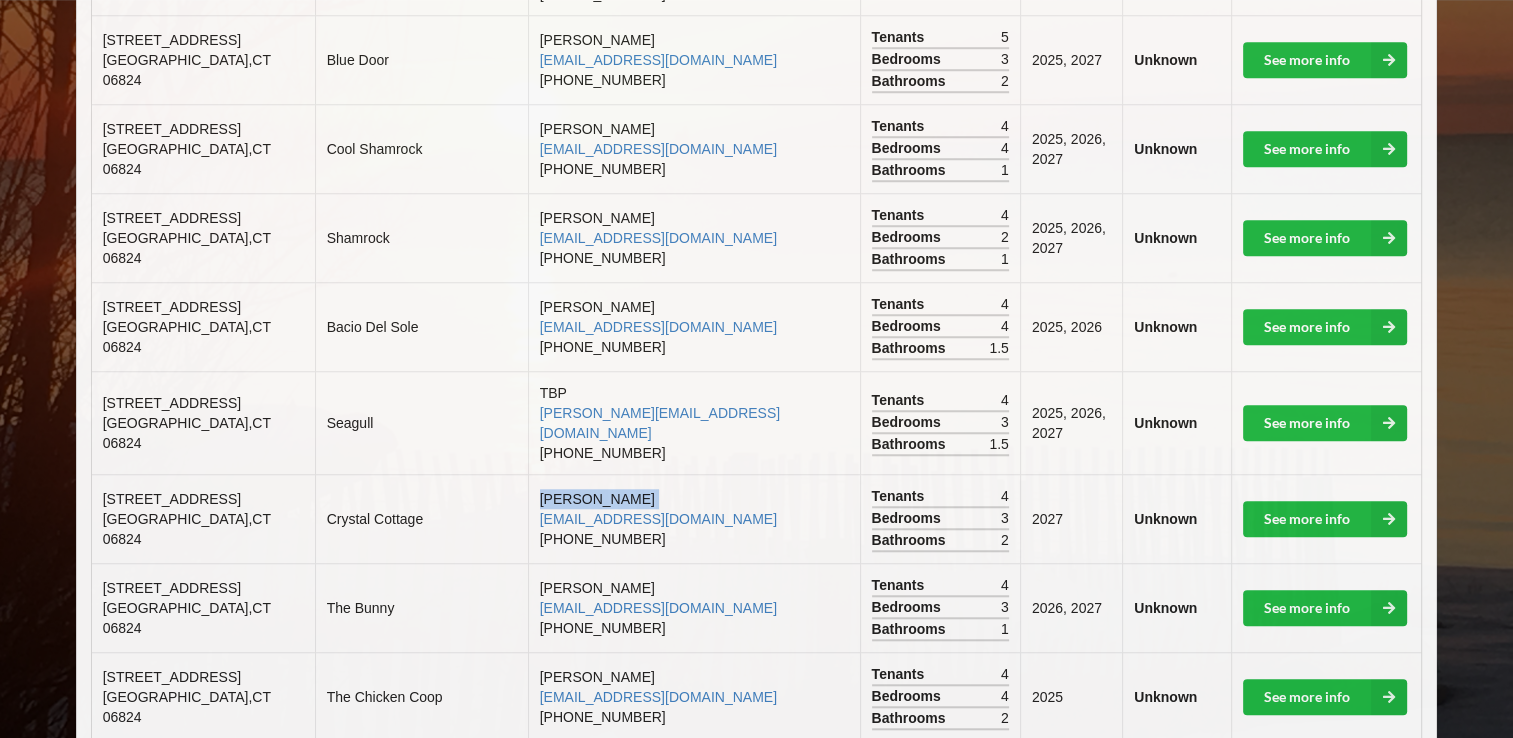 click on "[PERSON_NAME] [EMAIL_ADDRESS][DOMAIN_NAME] [PHONE_NUMBER]" at bounding box center [694, 518] 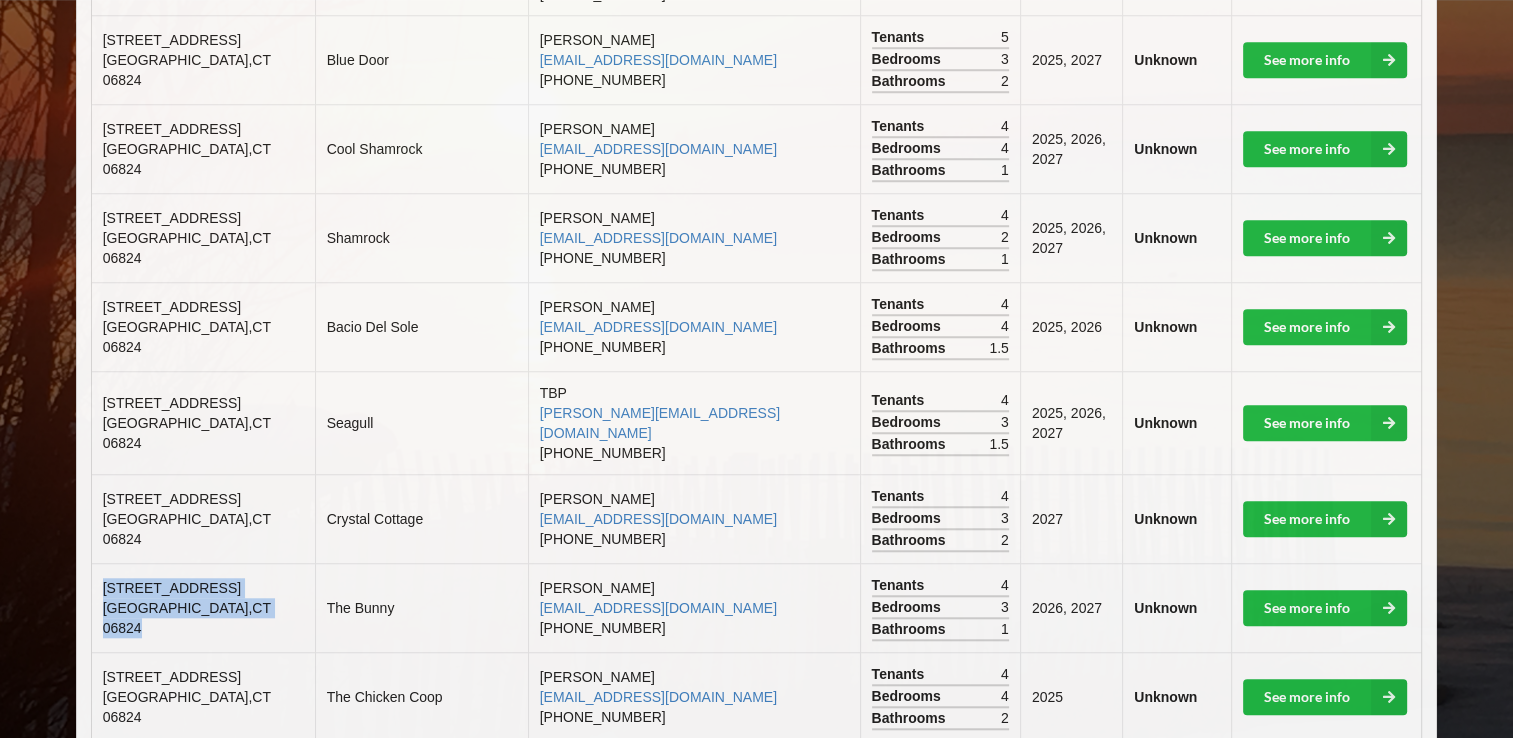 drag, startPoint x: 236, startPoint y: 474, endPoint x: 91, endPoint y: 437, distance: 149.64626 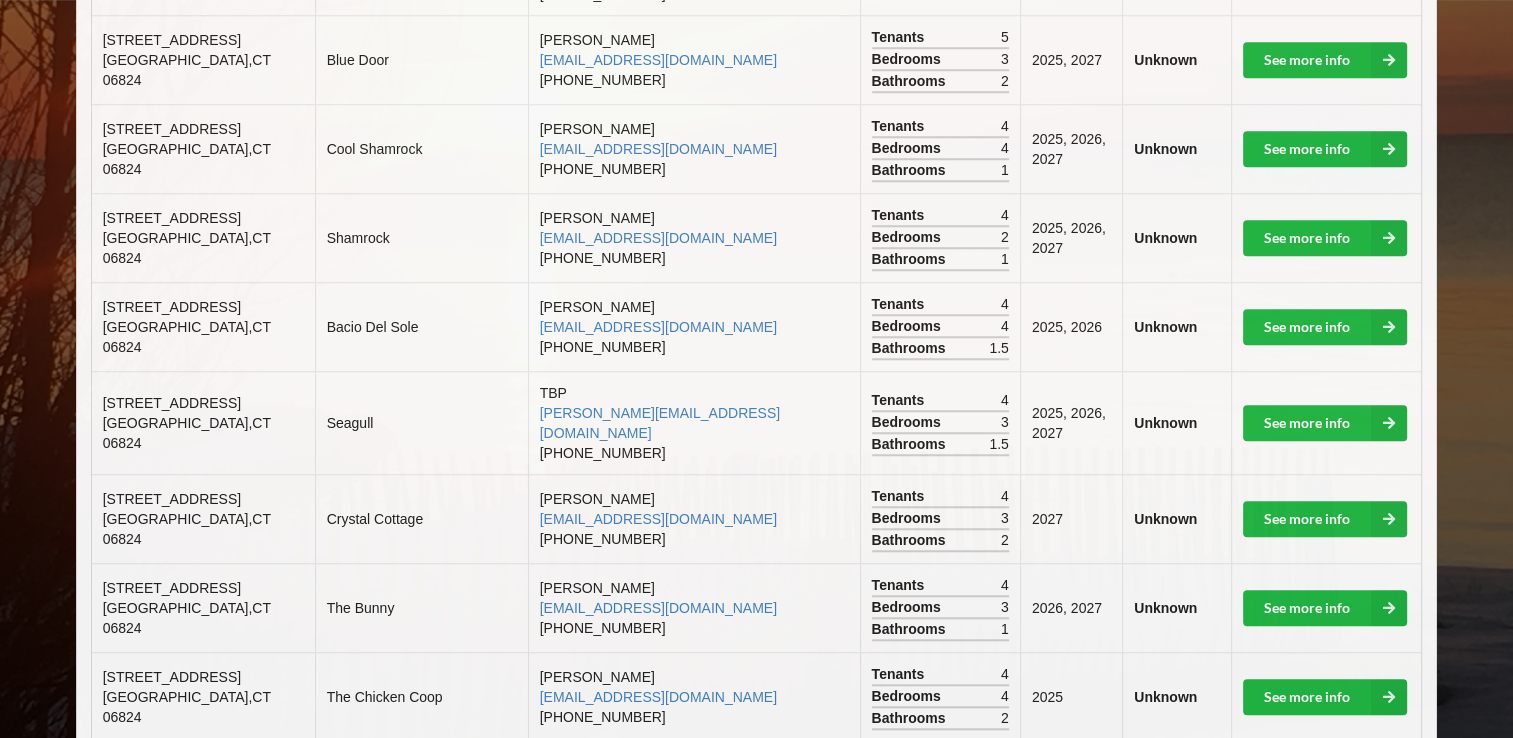 click on "[PERSON_NAME] [EMAIL_ADDRESS][DOMAIN_NAME] [PHONE_NUMBER]" at bounding box center [694, 607] 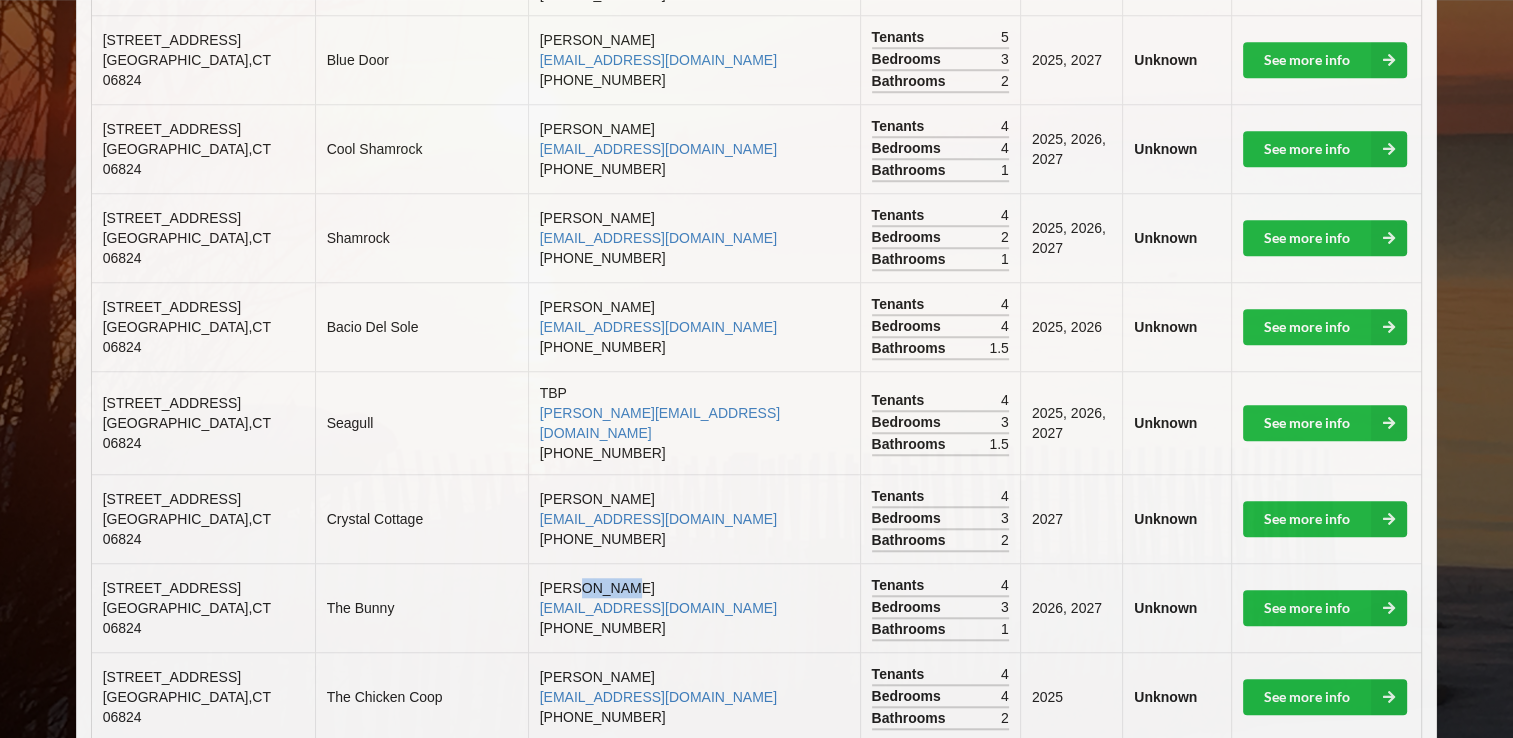 click on "[PERSON_NAME] [EMAIL_ADDRESS][DOMAIN_NAME] [PHONE_NUMBER]" at bounding box center [694, 607] 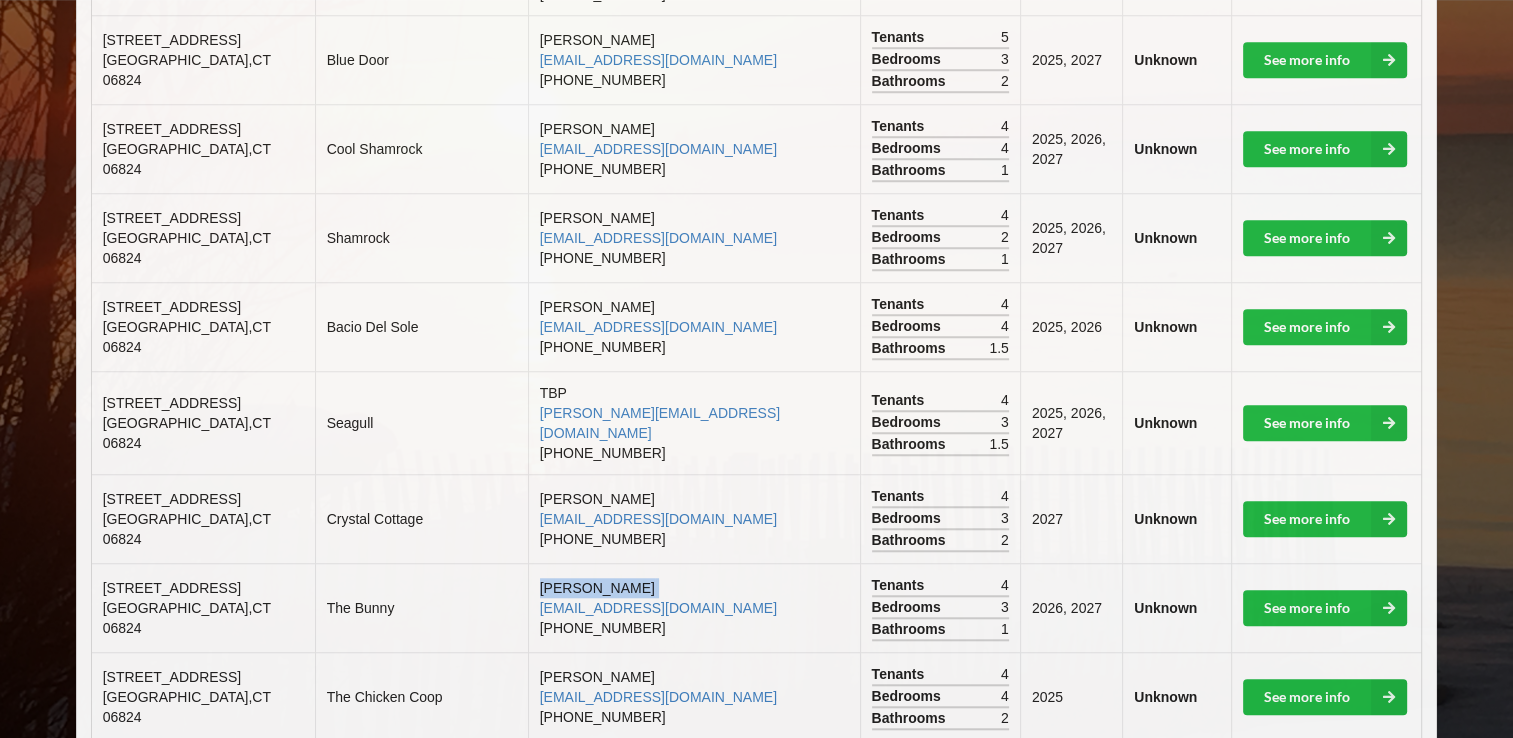 copy on "[PERSON_NAME]" 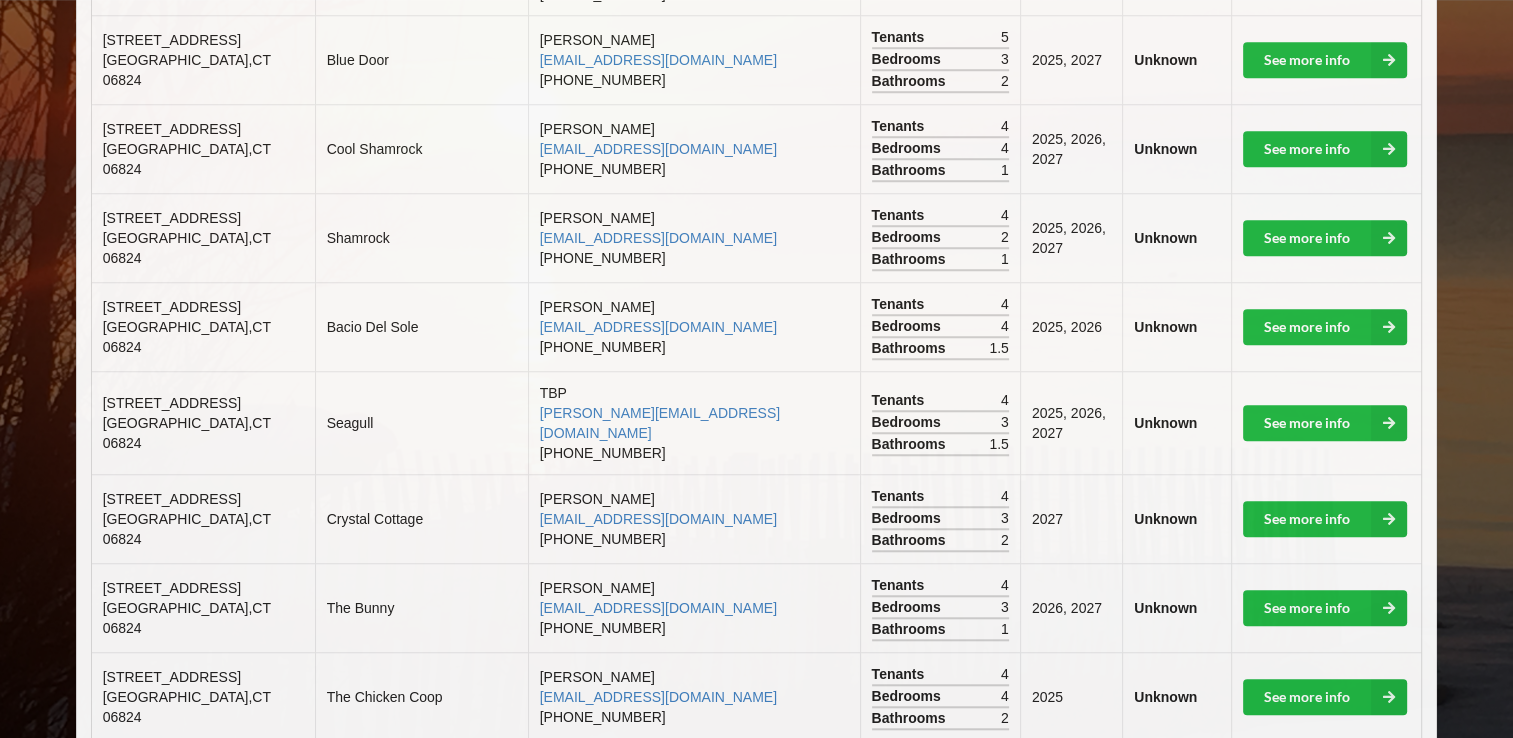 click on "[PERSON_NAME] [EMAIL_ADDRESS][DOMAIN_NAME] [PHONE_NUMBER]" at bounding box center [694, 607] 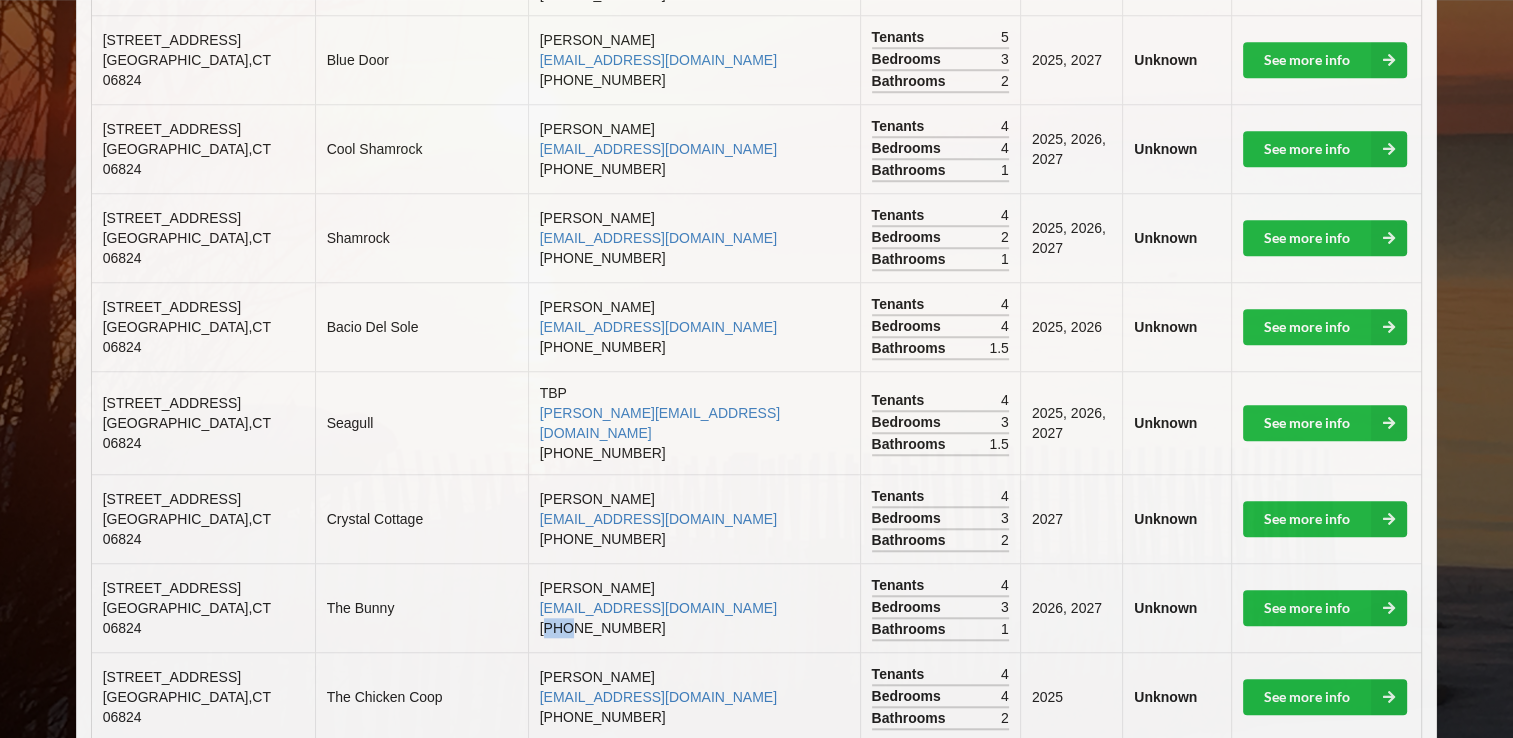click on "[PERSON_NAME] [EMAIL_ADDRESS][DOMAIN_NAME] [PHONE_NUMBER]" at bounding box center (694, 607) 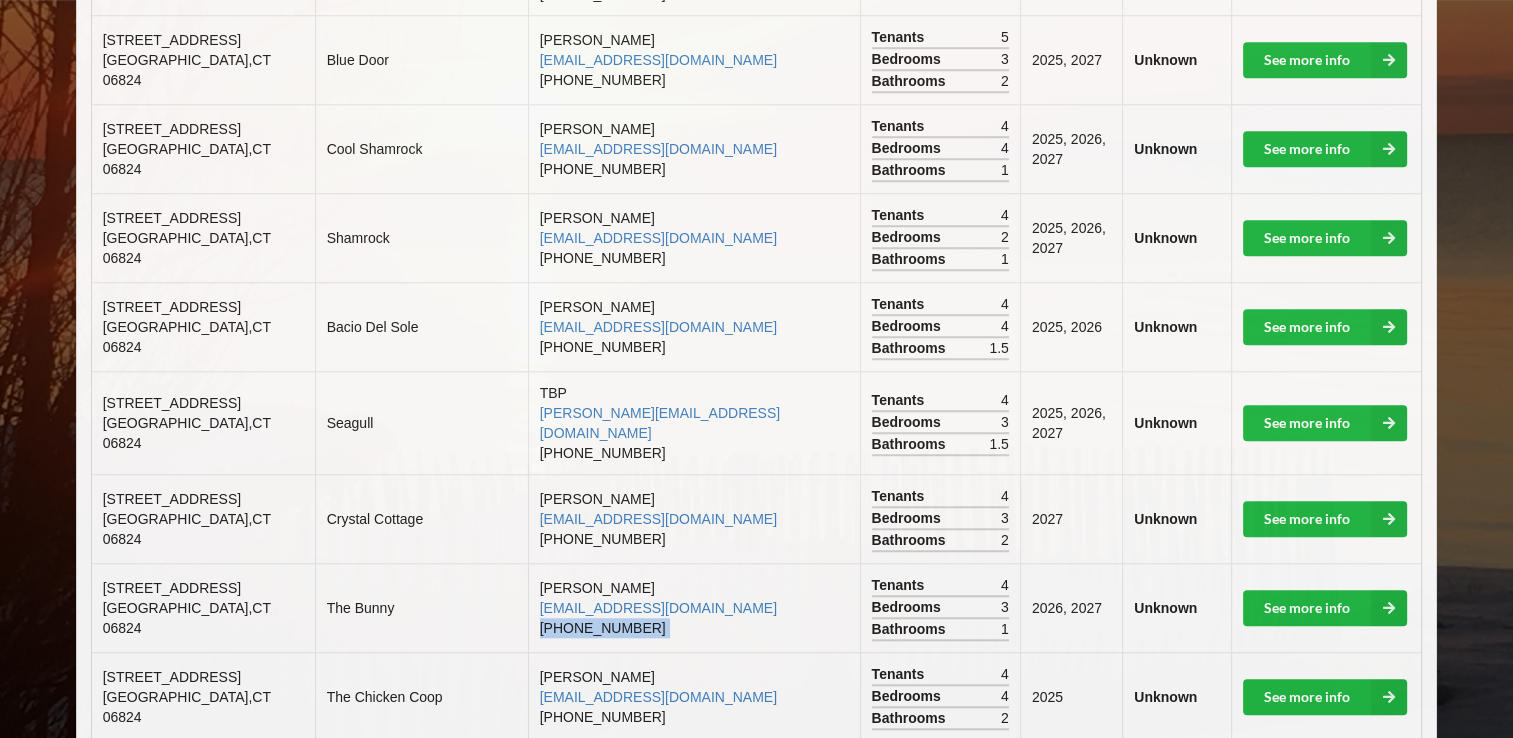 click on "[PERSON_NAME] [EMAIL_ADDRESS][DOMAIN_NAME] [PHONE_NUMBER]" at bounding box center [694, 607] 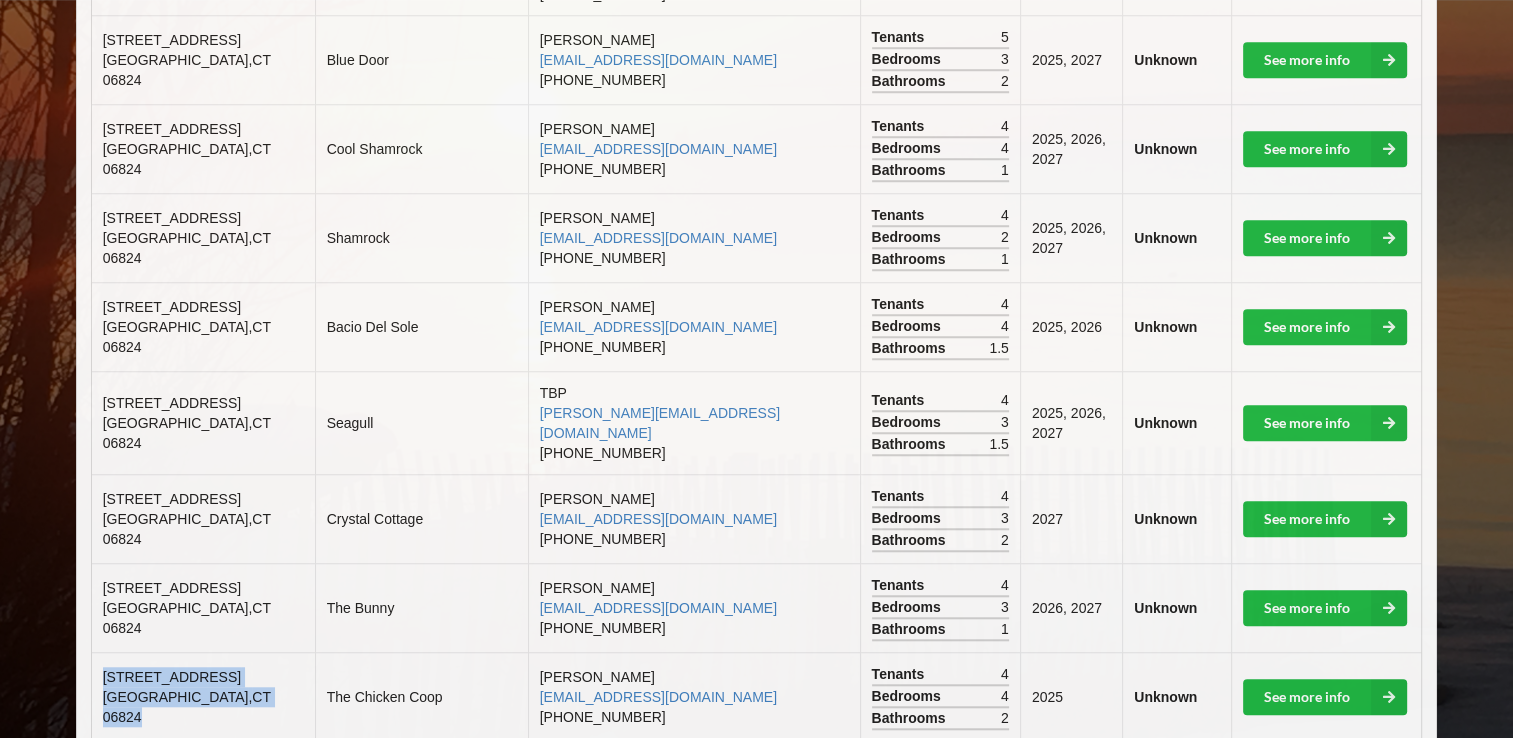 drag, startPoint x: 224, startPoint y: 560, endPoint x: 91, endPoint y: 535, distance: 135.32922 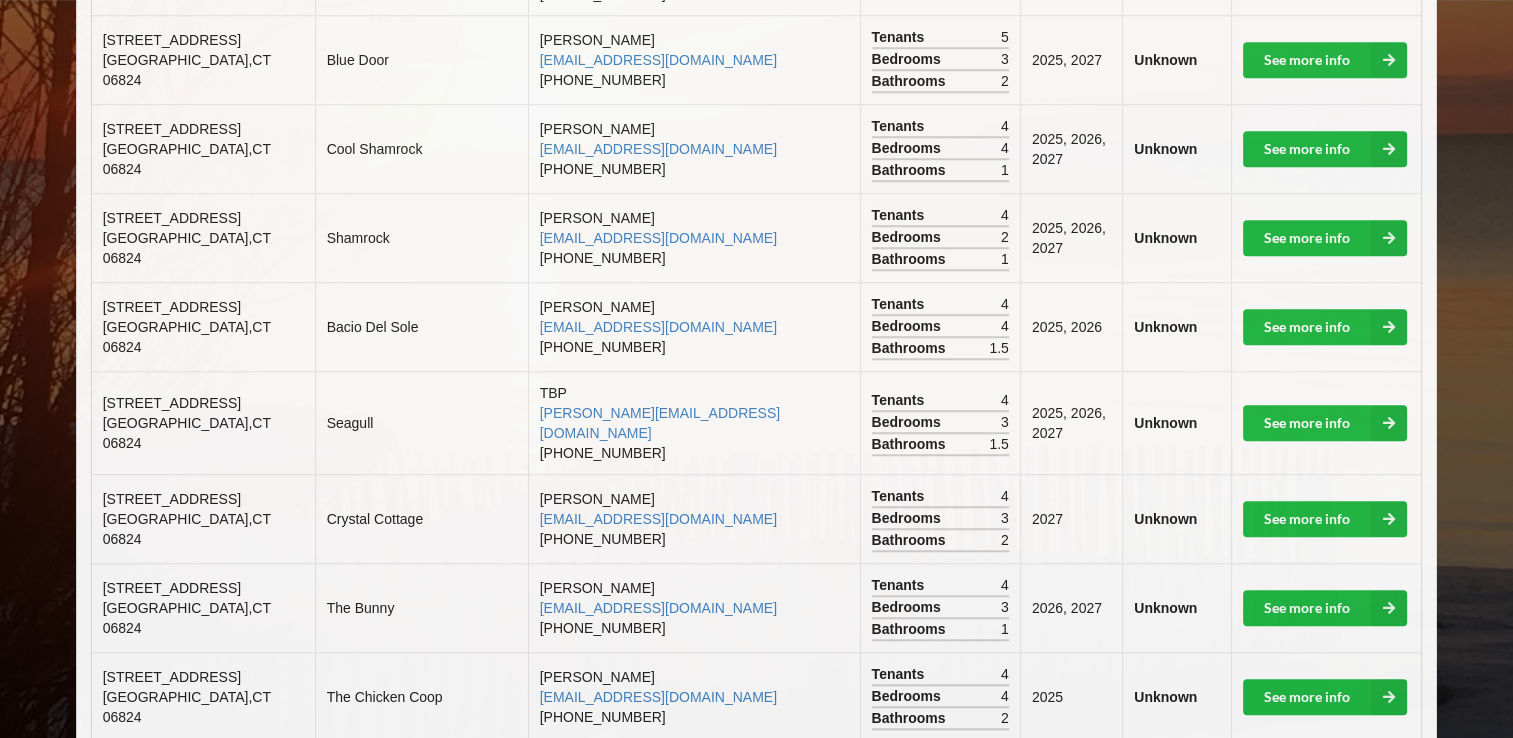 click on "[PERSON_NAME]  [EMAIL_ADDRESS][DOMAIN_NAME] [PHONE_NUMBER]" at bounding box center [694, 696] 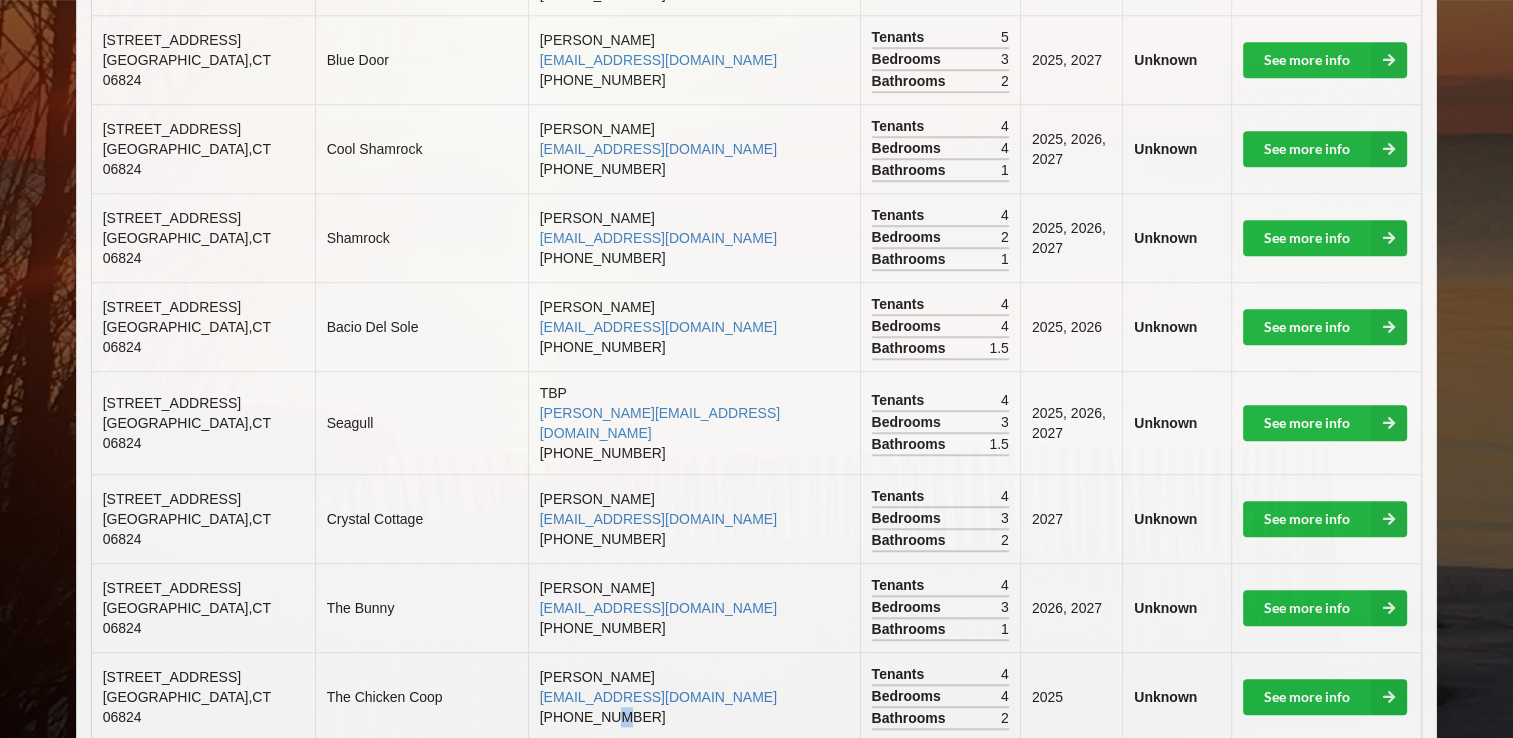 click on "[PERSON_NAME]  [EMAIL_ADDRESS][DOMAIN_NAME] [PHONE_NUMBER]" at bounding box center [694, 696] 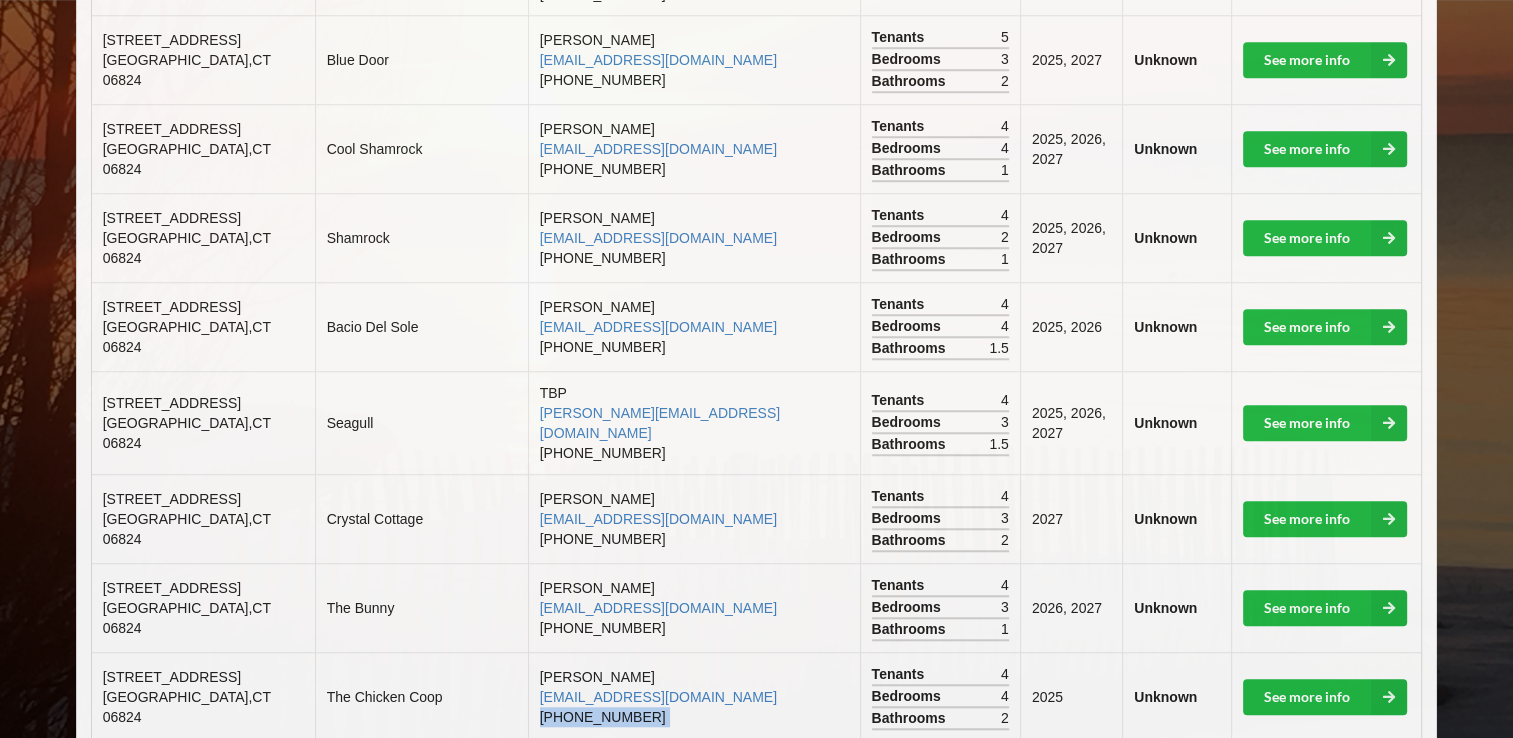 click on "[PERSON_NAME]  [EMAIL_ADDRESS][DOMAIN_NAME] [PHONE_NUMBER]" at bounding box center [694, 696] 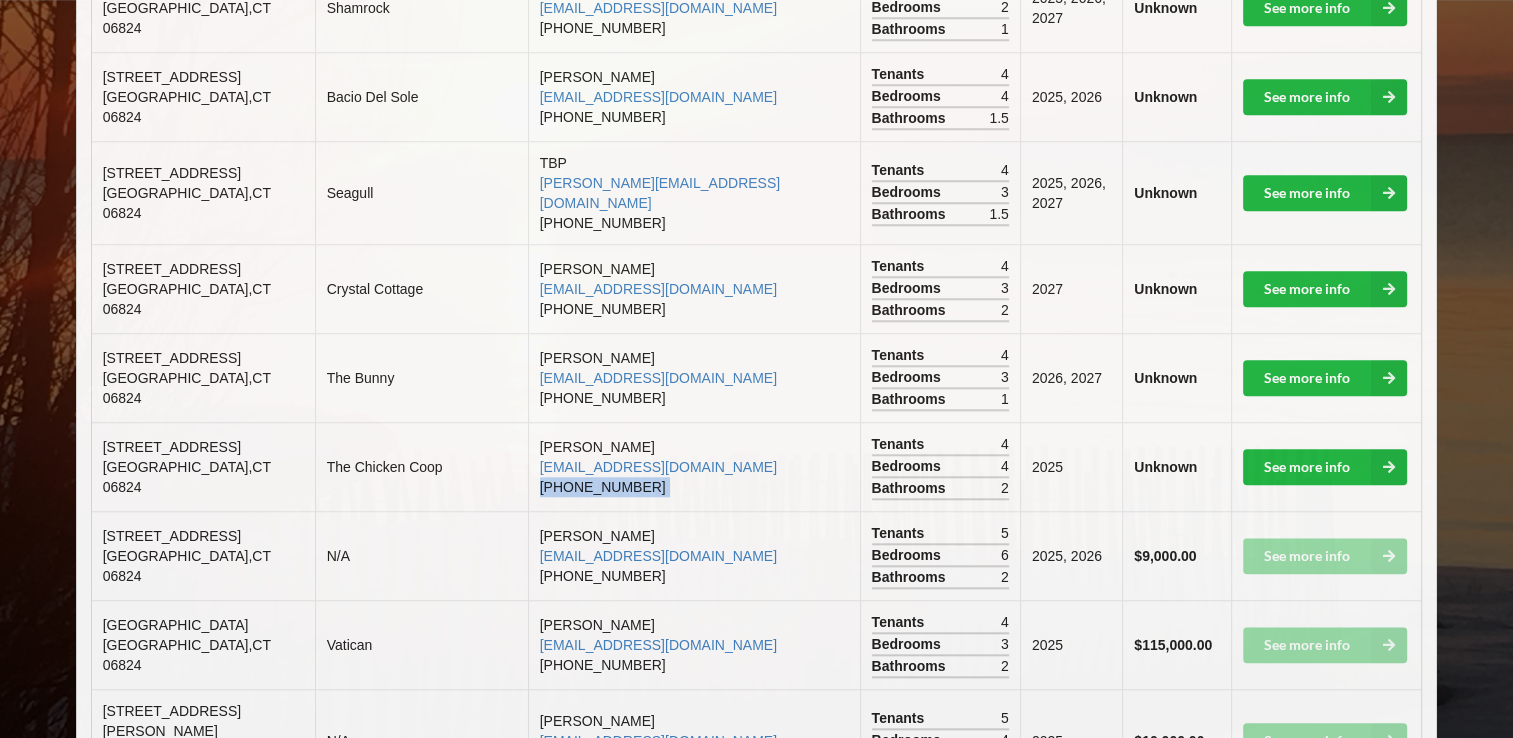 scroll, scrollTop: 1820, scrollLeft: 0, axis: vertical 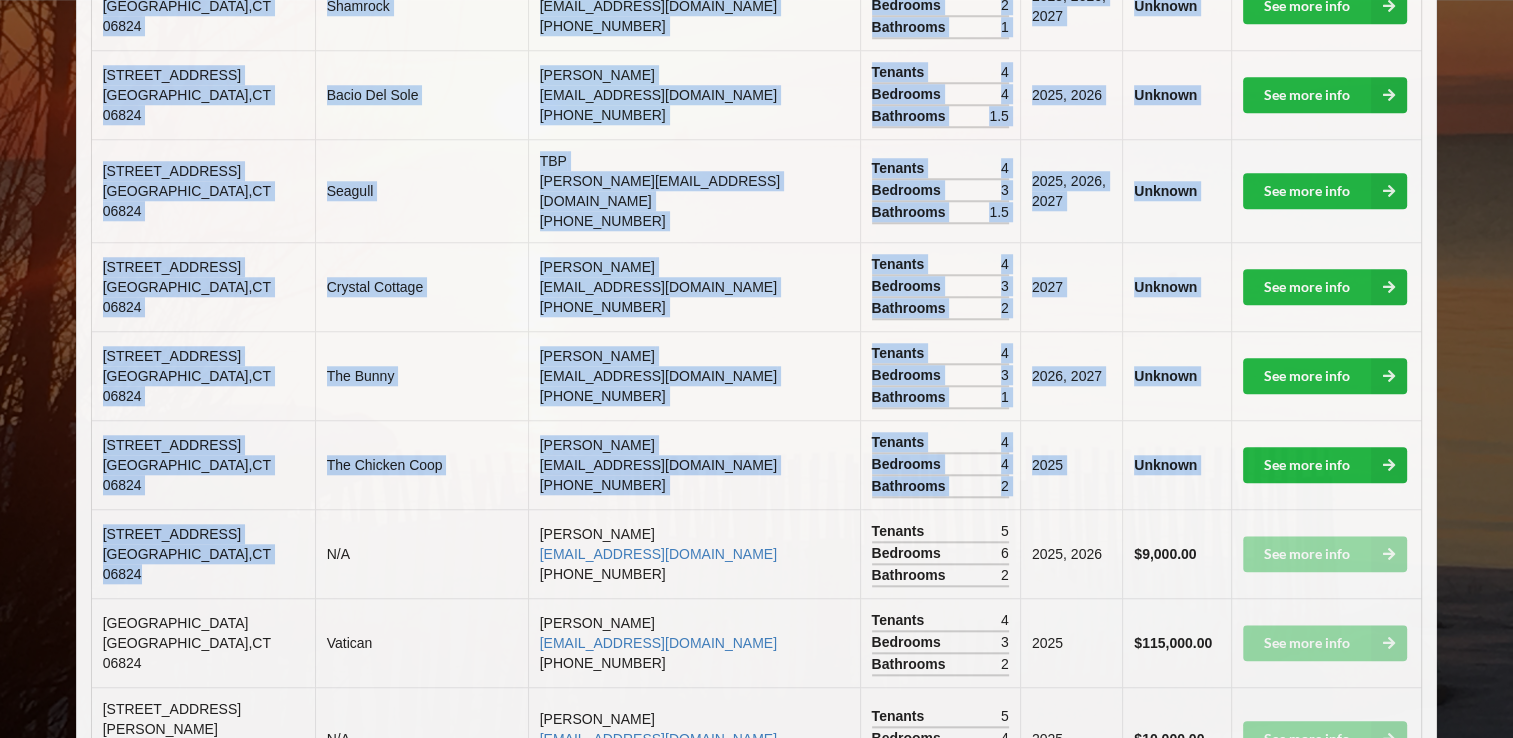 drag, startPoint x: 216, startPoint y: 414, endPoint x: 89, endPoint y: 392, distance: 128.89143 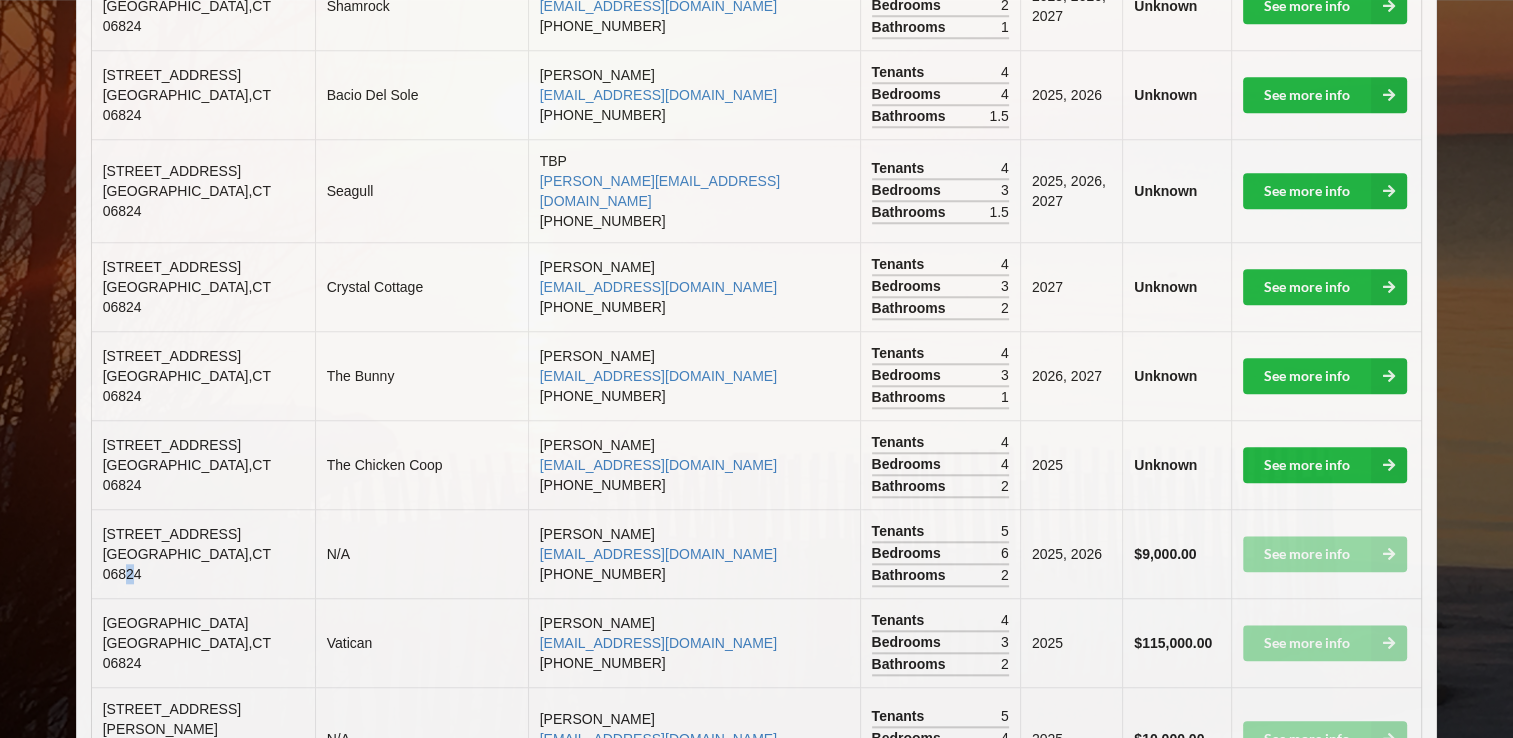 drag, startPoint x: 208, startPoint y: 414, endPoint x: 193, endPoint y: 411, distance: 15.297058 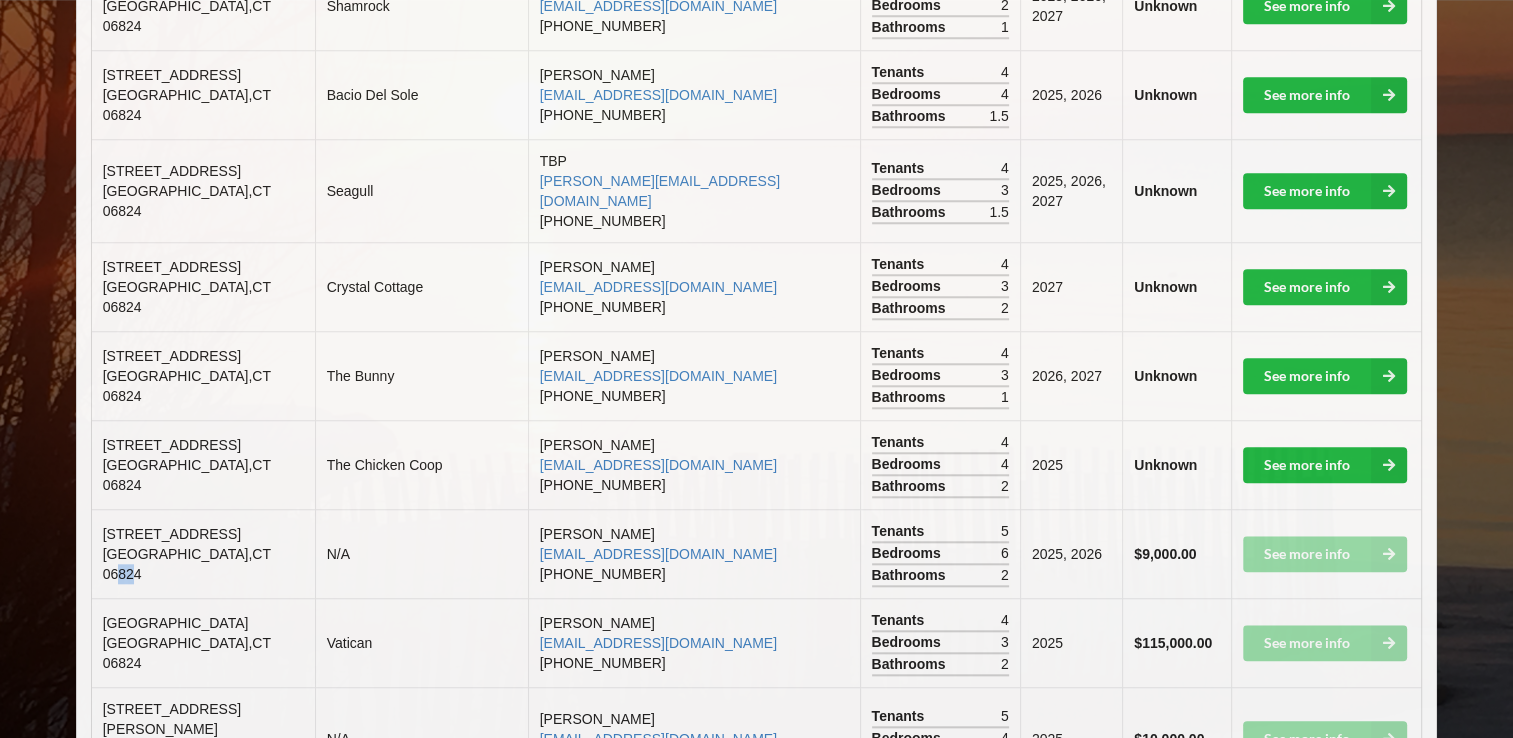 click on "[GEOGRAPHIC_DATA]" at bounding box center (187, 564) 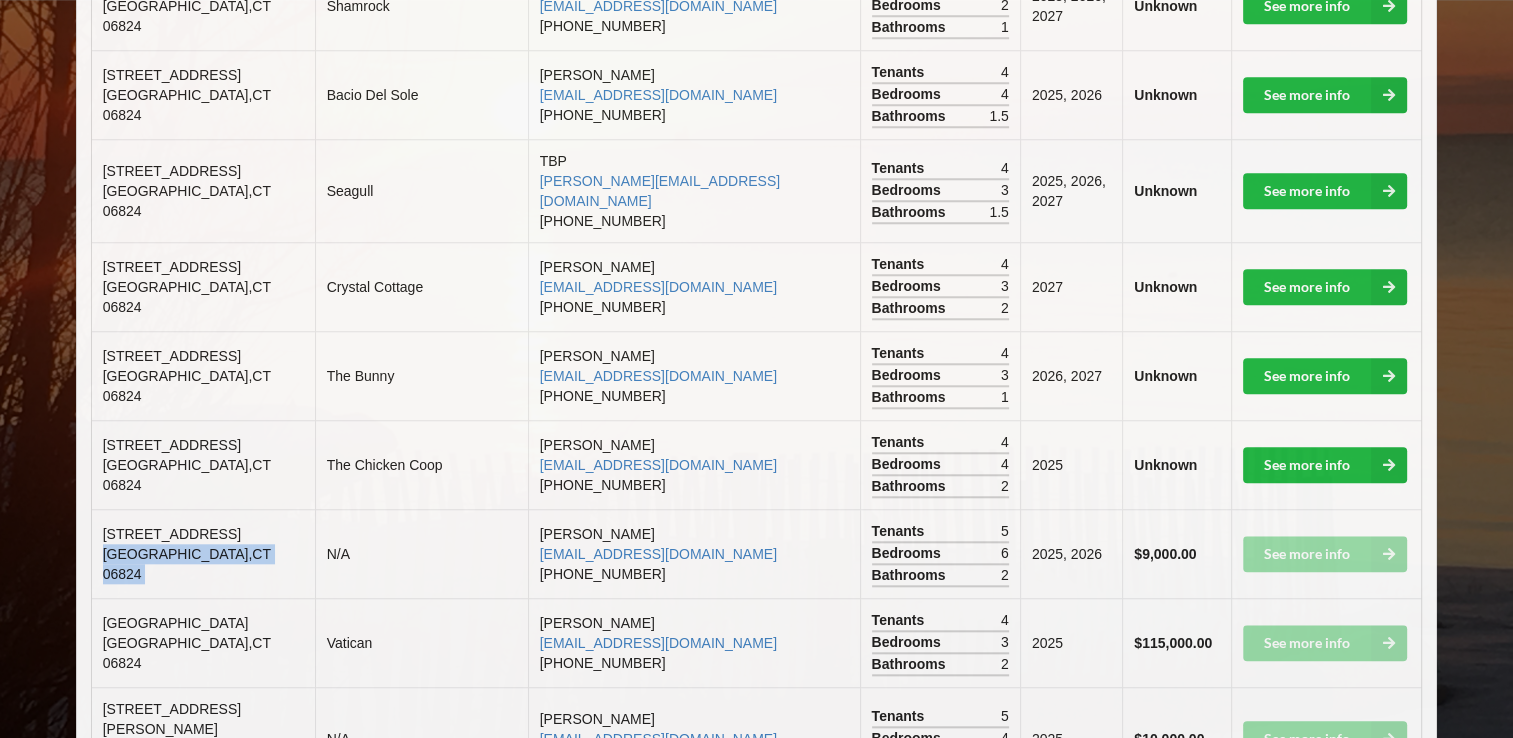 click on "[GEOGRAPHIC_DATA]" at bounding box center (187, 564) 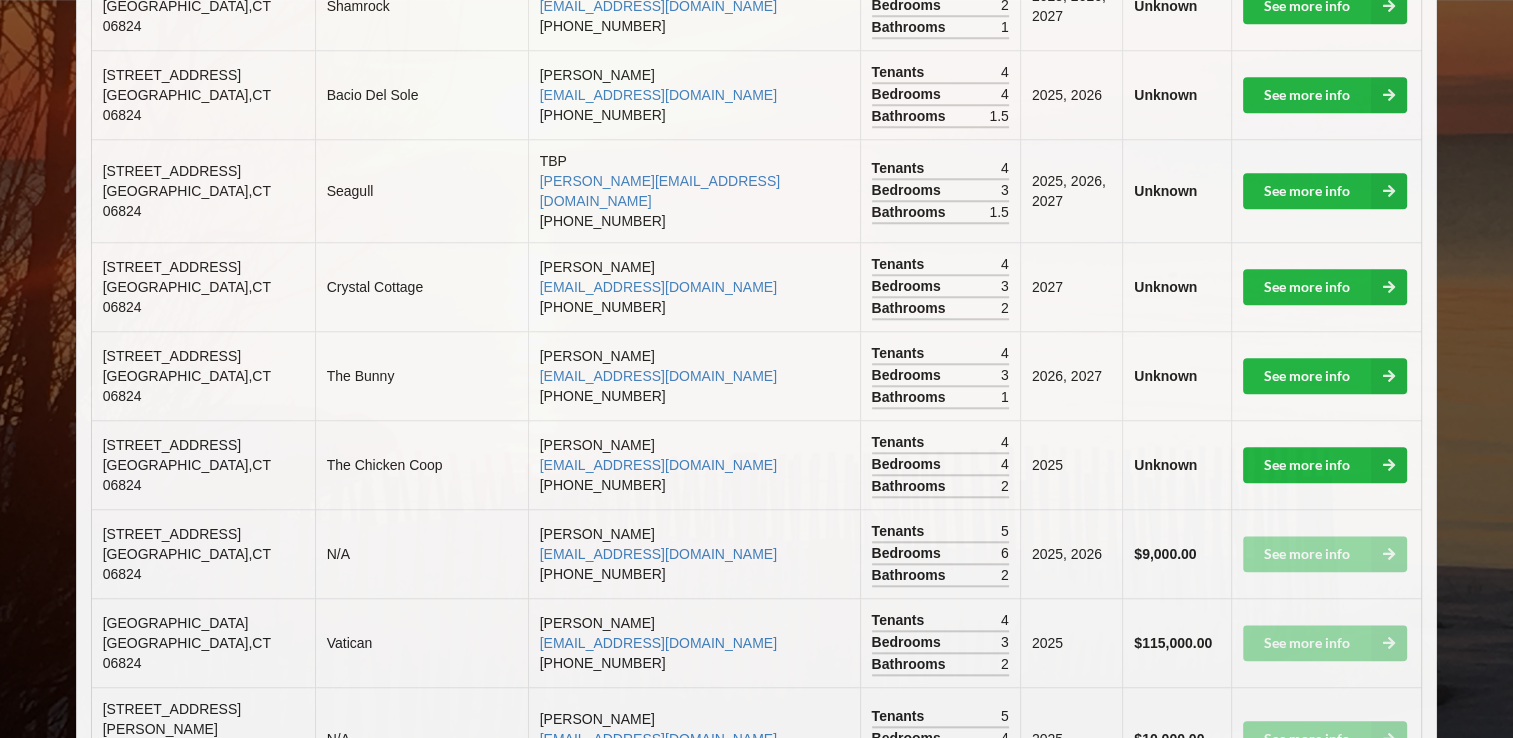 click on "[STREET_ADDRESS]" at bounding box center [172, 534] 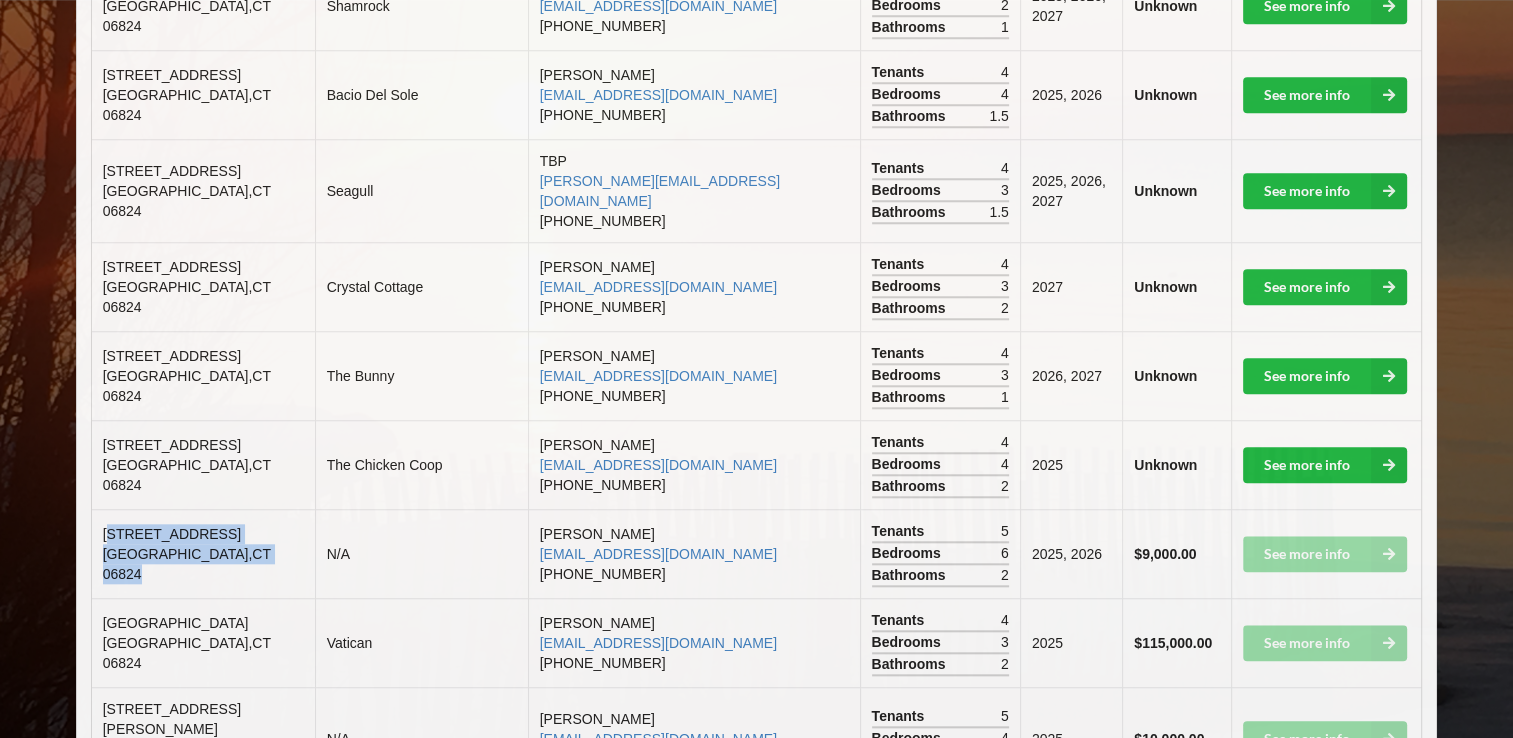 drag, startPoint x: 107, startPoint y: 386, endPoint x: 220, endPoint y: 410, distance: 115.52056 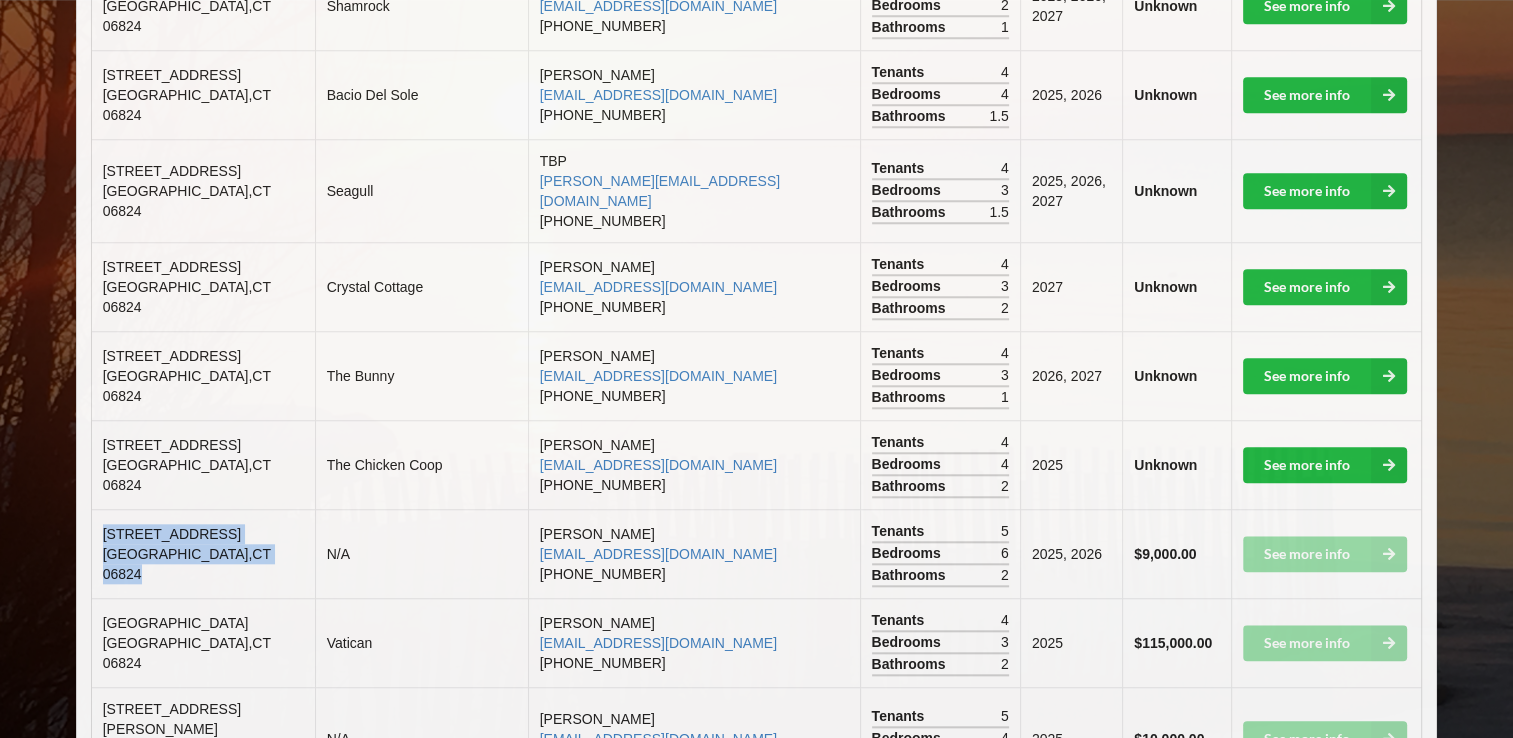 drag, startPoint x: 212, startPoint y: 410, endPoint x: 104, endPoint y: 394, distance: 109.17875 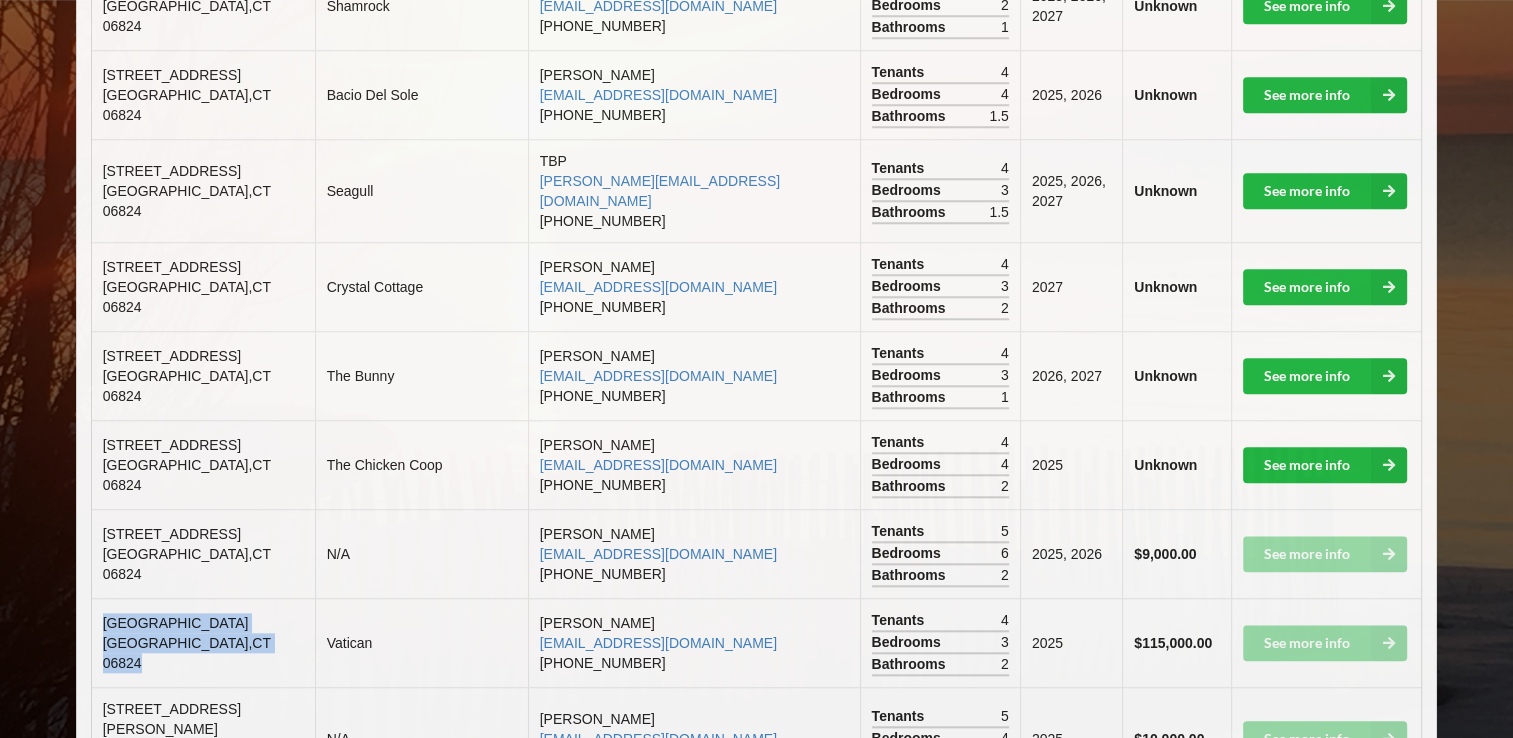 drag, startPoint x: 216, startPoint y: 494, endPoint x: 99, endPoint y: 478, distance: 118.08895 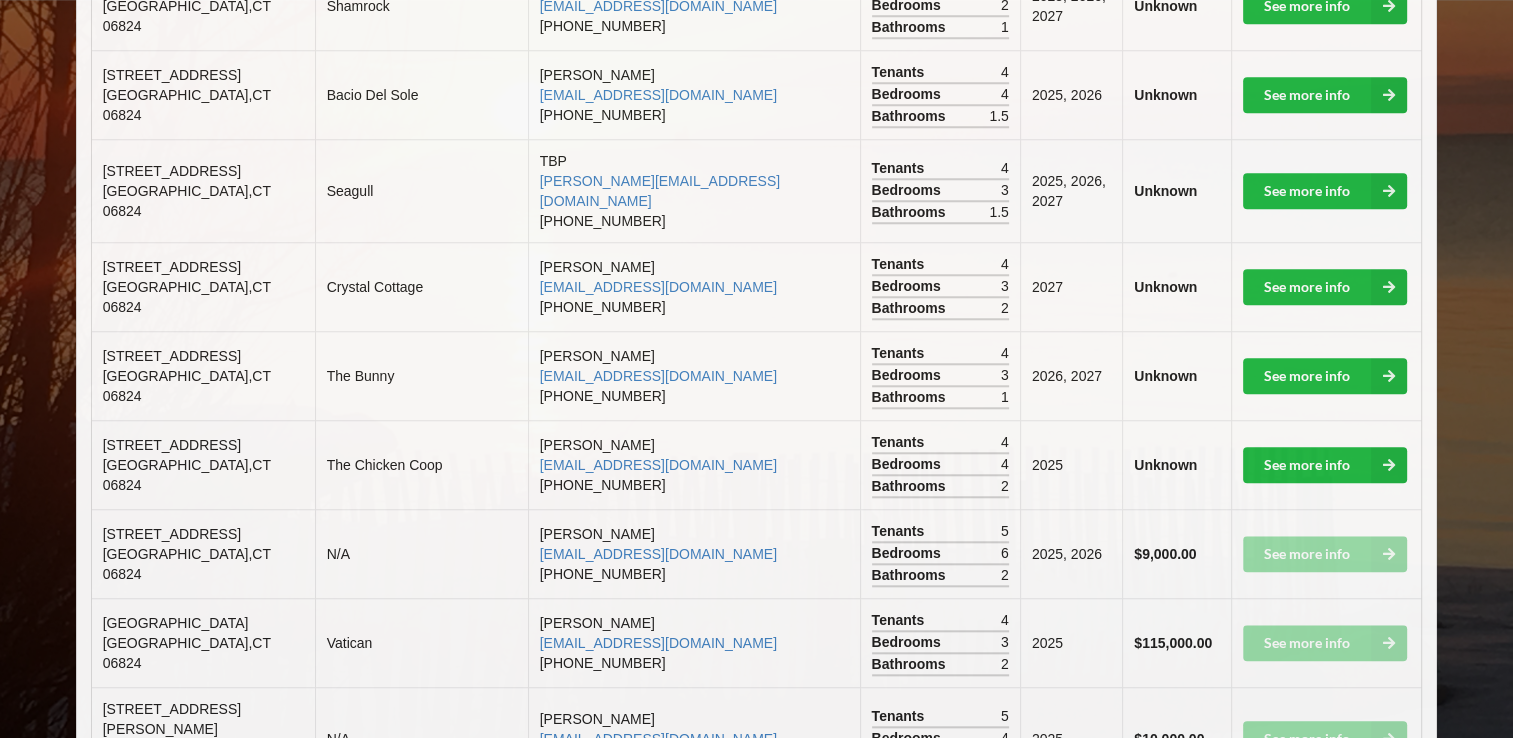 click on "[PERSON_NAME] [EMAIL_ADDRESS][DOMAIN_NAME] [PHONE_NUMBER]" at bounding box center (694, 642) 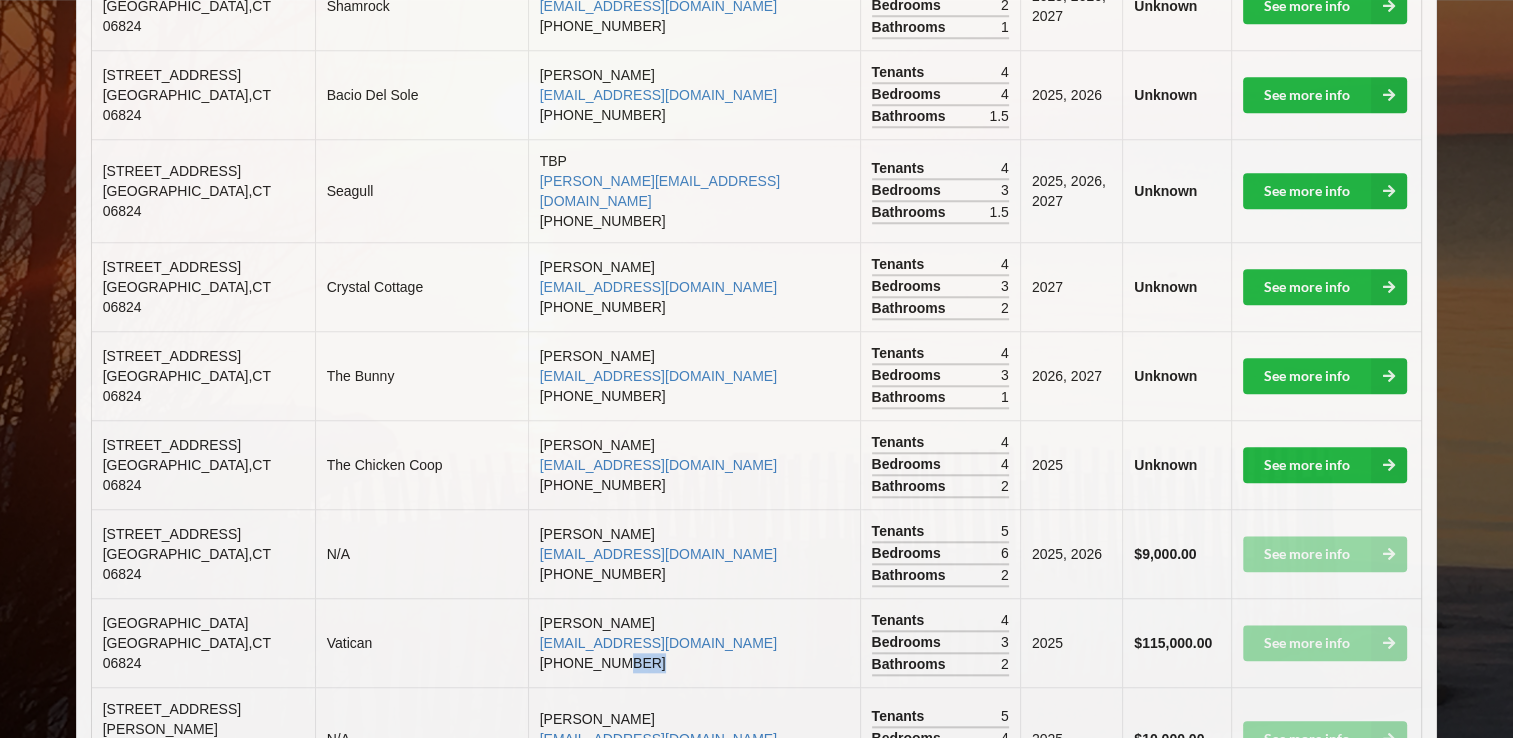 click on "[PERSON_NAME] [EMAIL_ADDRESS][DOMAIN_NAME] [PHONE_NUMBER]" at bounding box center (694, 642) 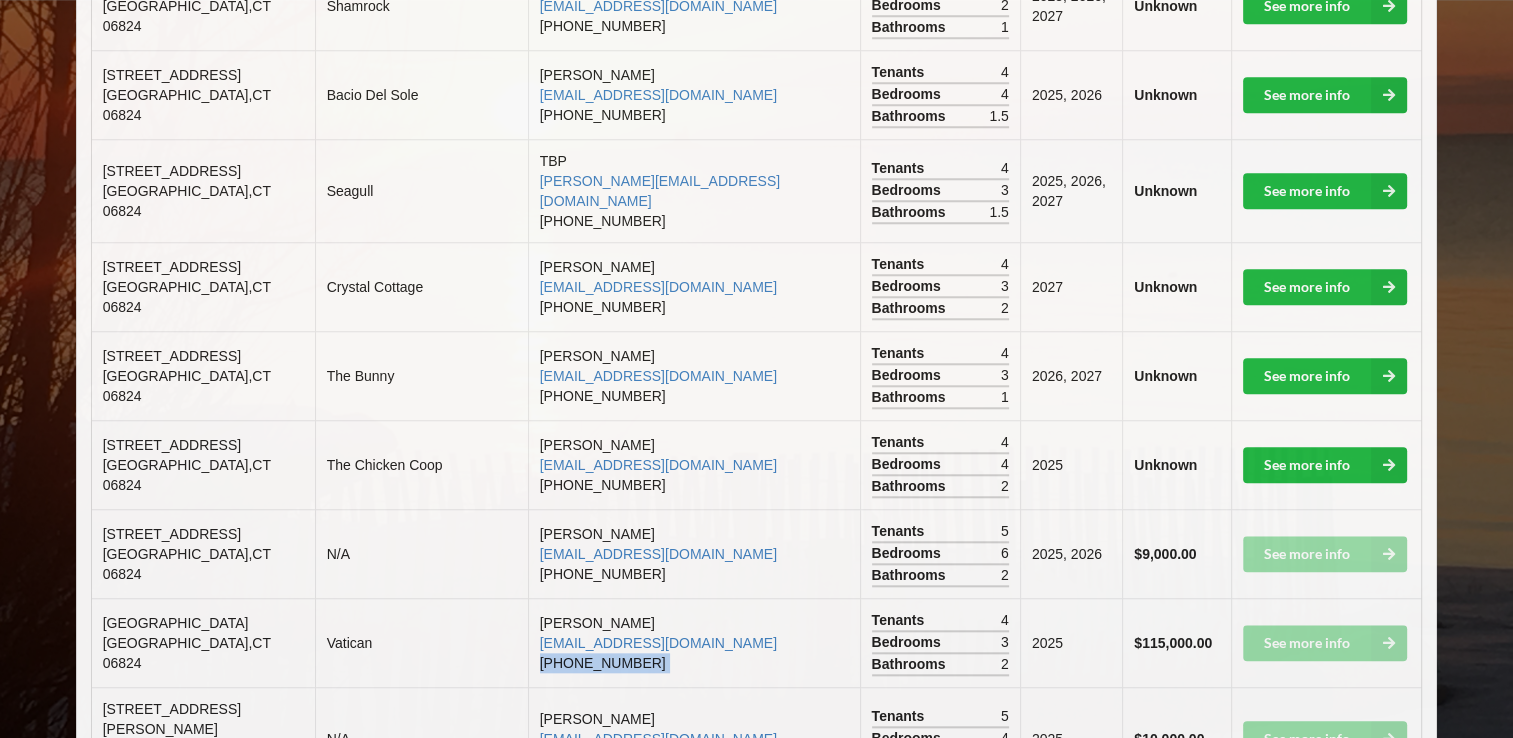 click on "[PERSON_NAME] [EMAIL_ADDRESS][DOMAIN_NAME] [PHONE_NUMBER]" at bounding box center (694, 642) 